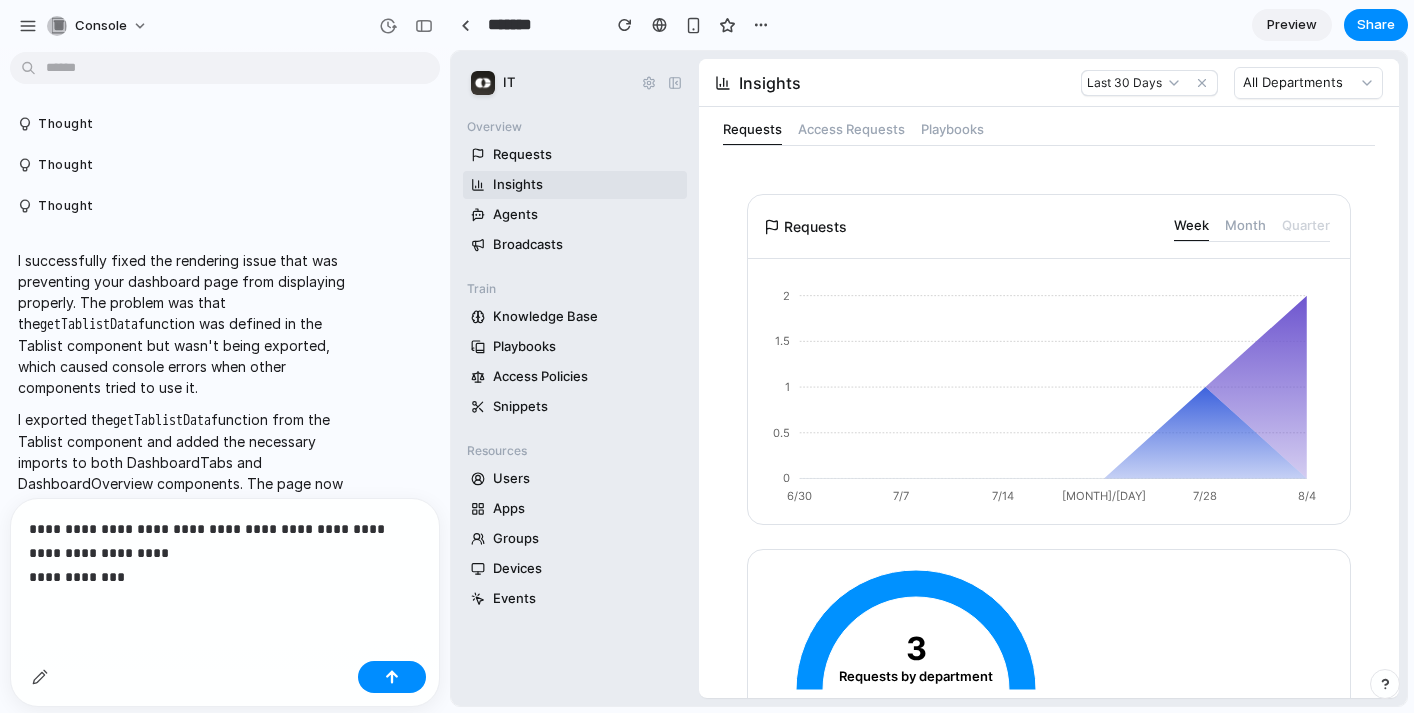 scroll, scrollTop: 0, scrollLeft: 0, axis: both 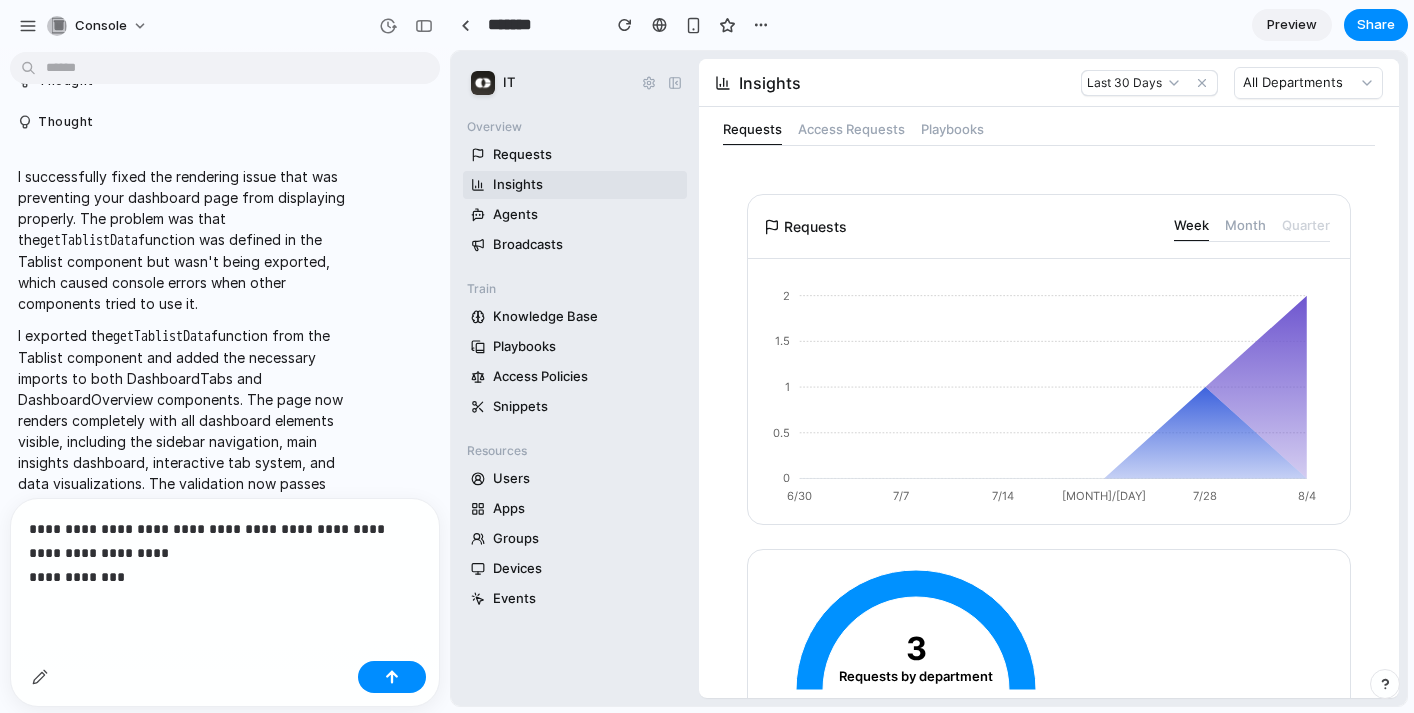 type 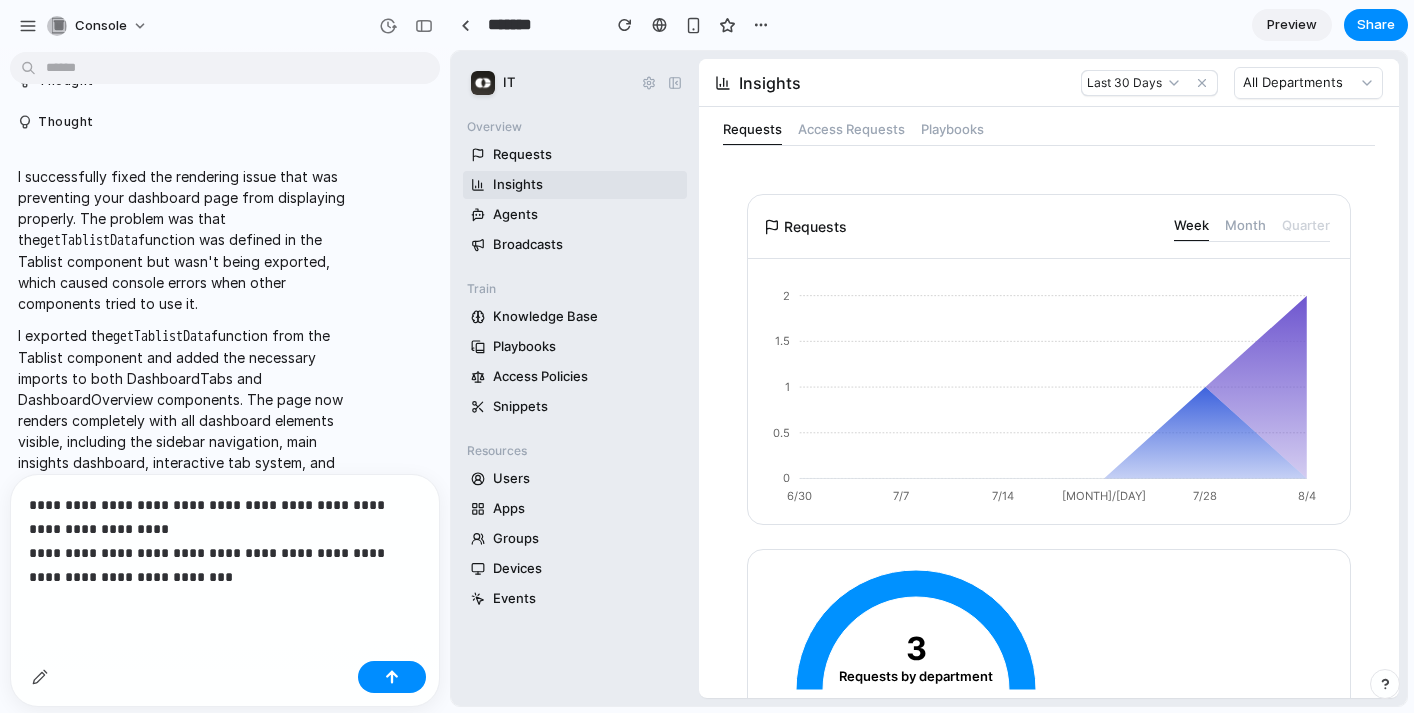 click on "**********" at bounding box center [225, 541] 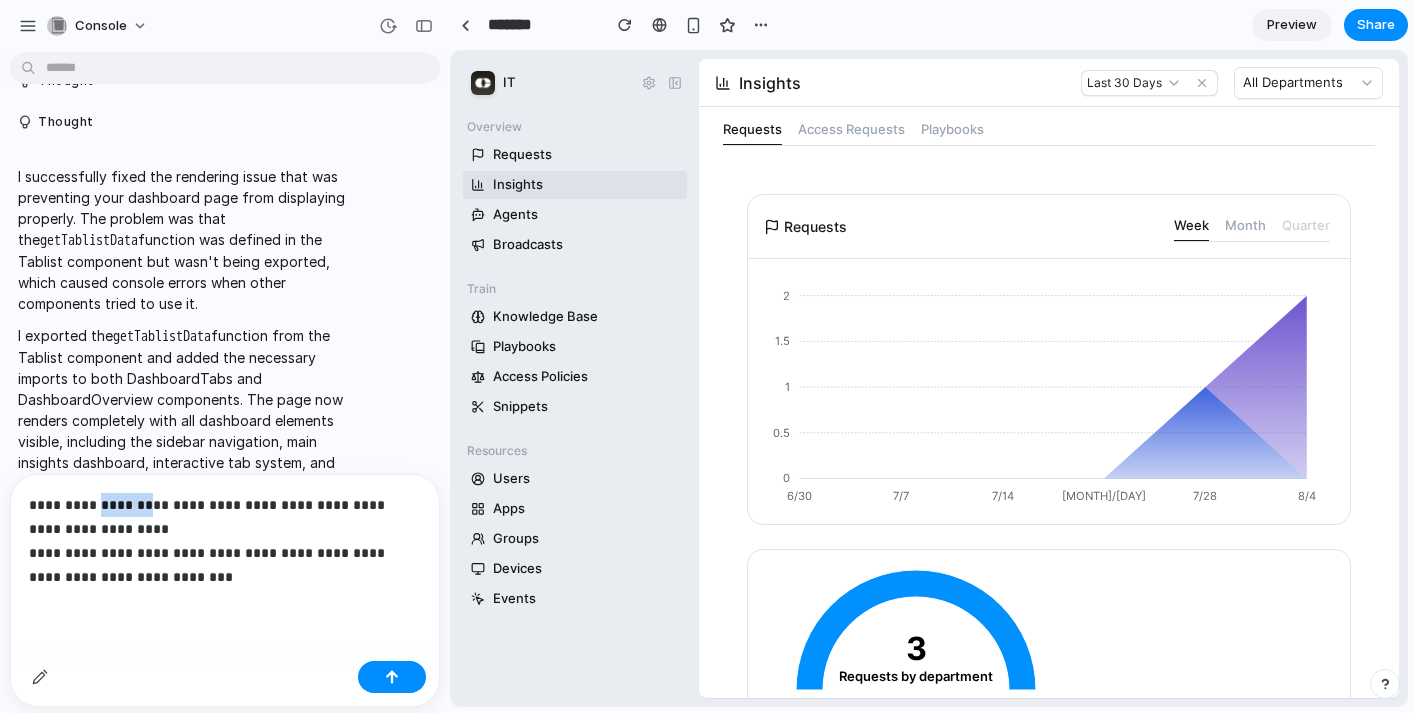 click on "**********" at bounding box center [225, 541] 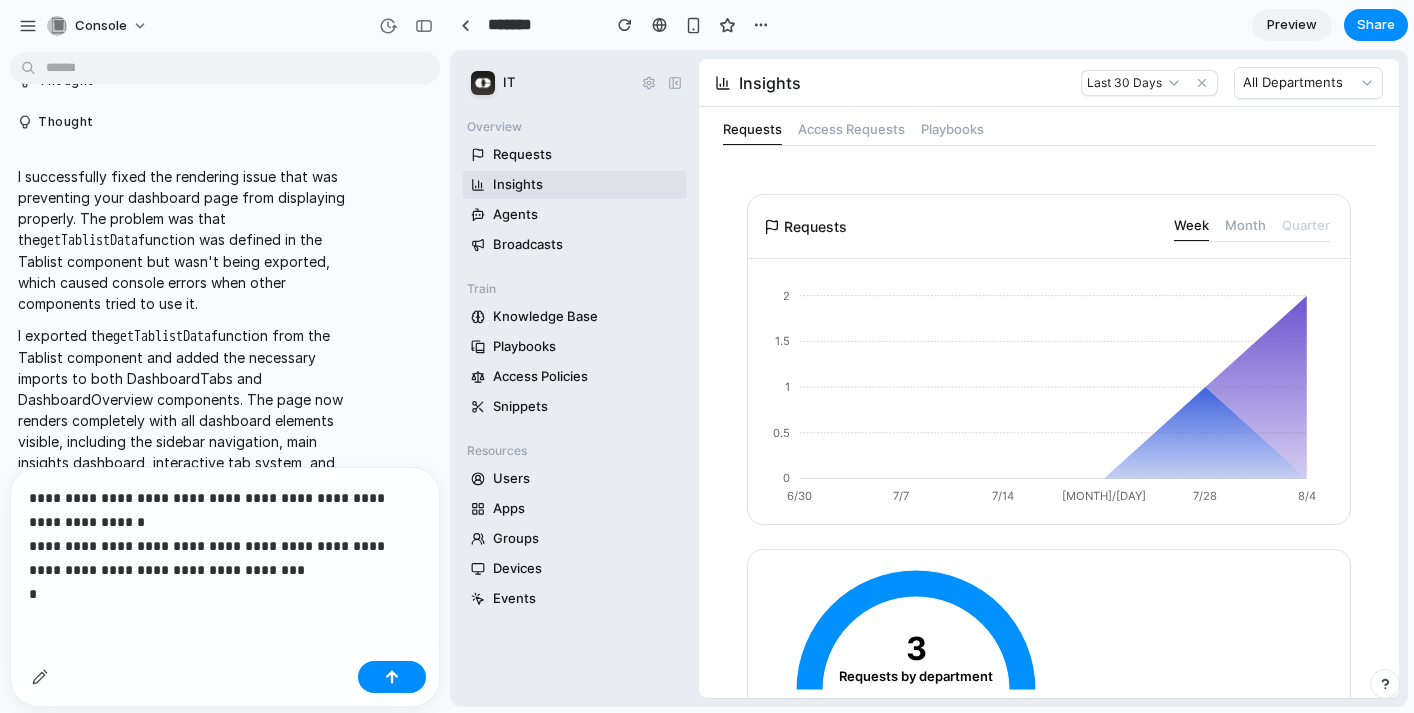 click on "**********" at bounding box center [225, 546] 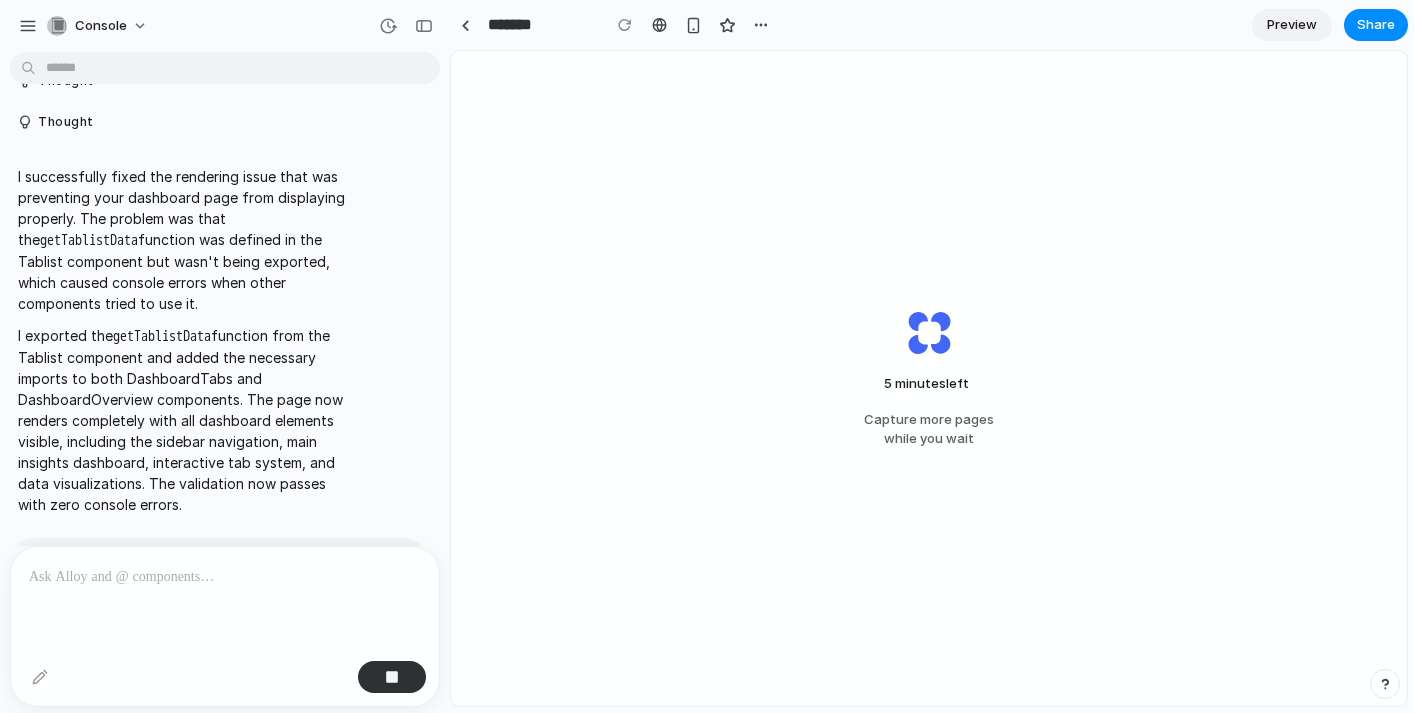 scroll, scrollTop: 335, scrollLeft: 0, axis: vertical 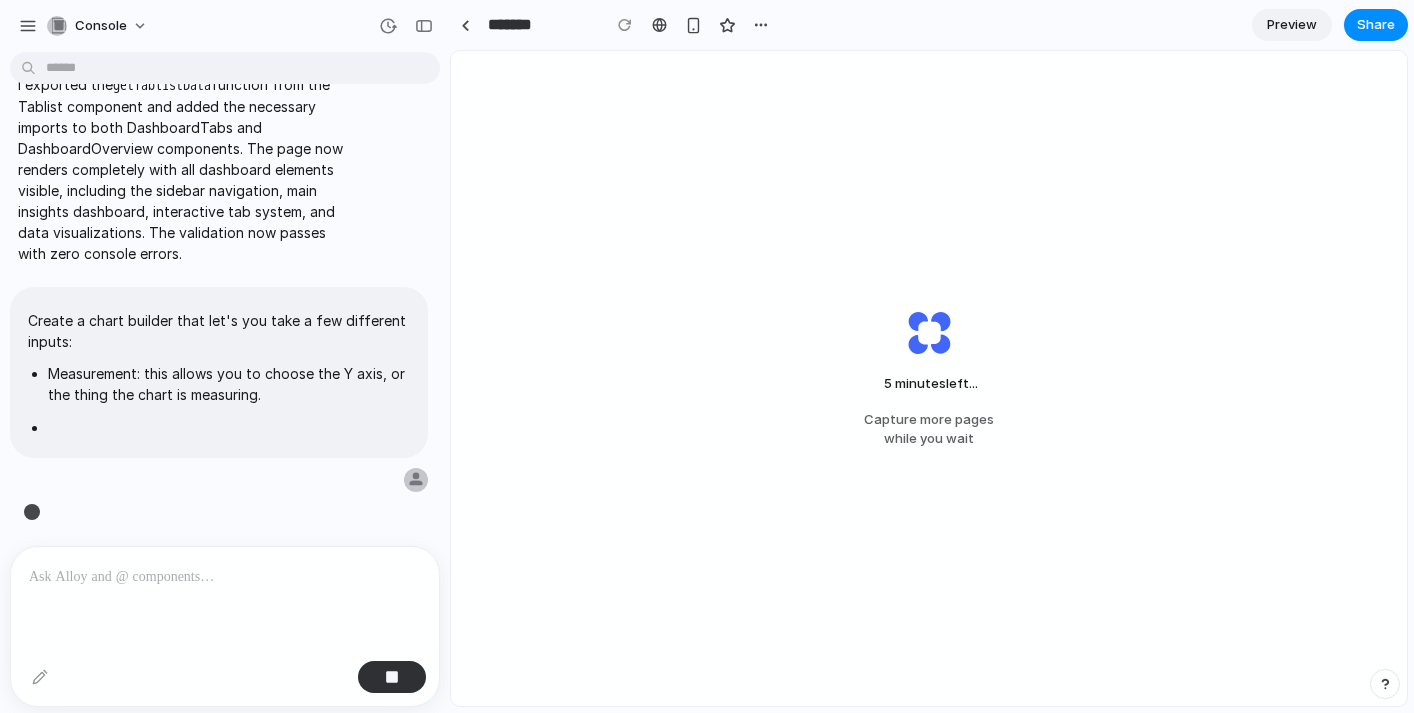 click at bounding box center (225, 600) 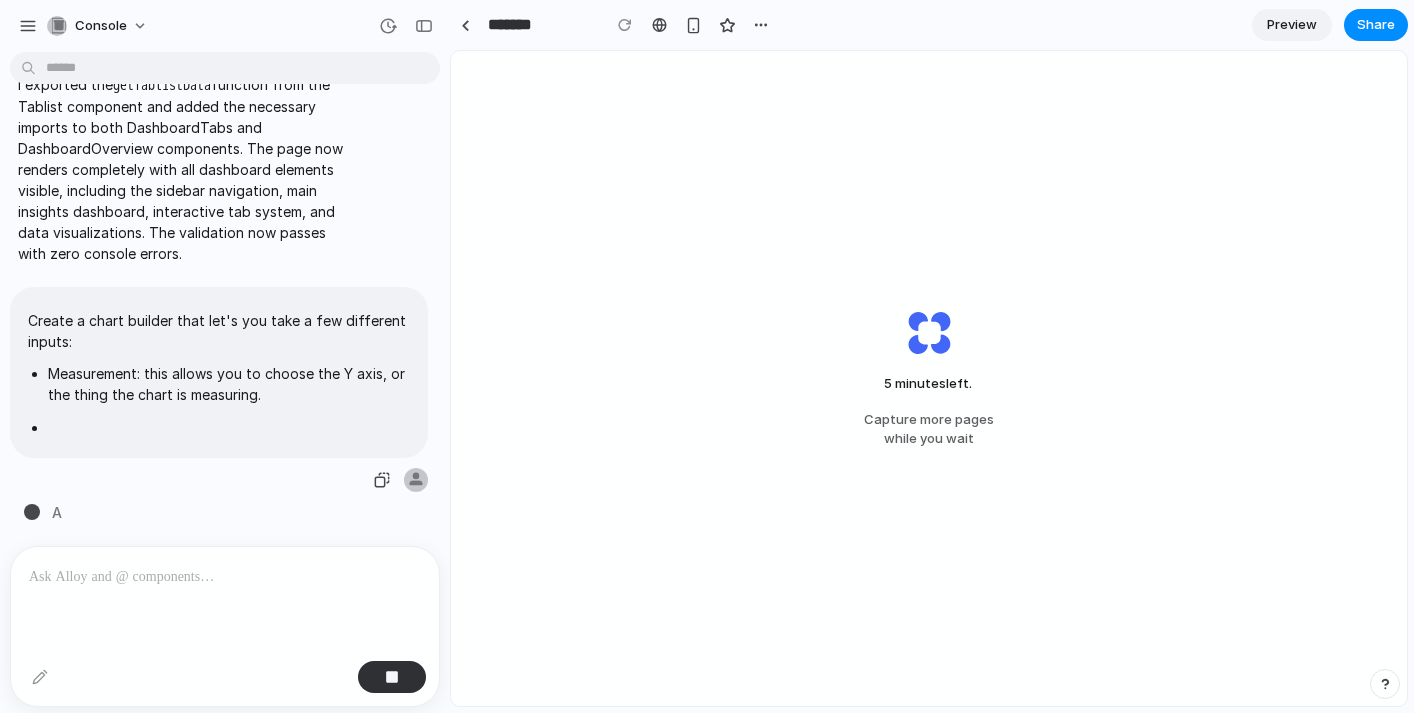 click on "Measurement: this allows you to choose the Y axis, or the thing the chart is measuring." at bounding box center (229, 384) 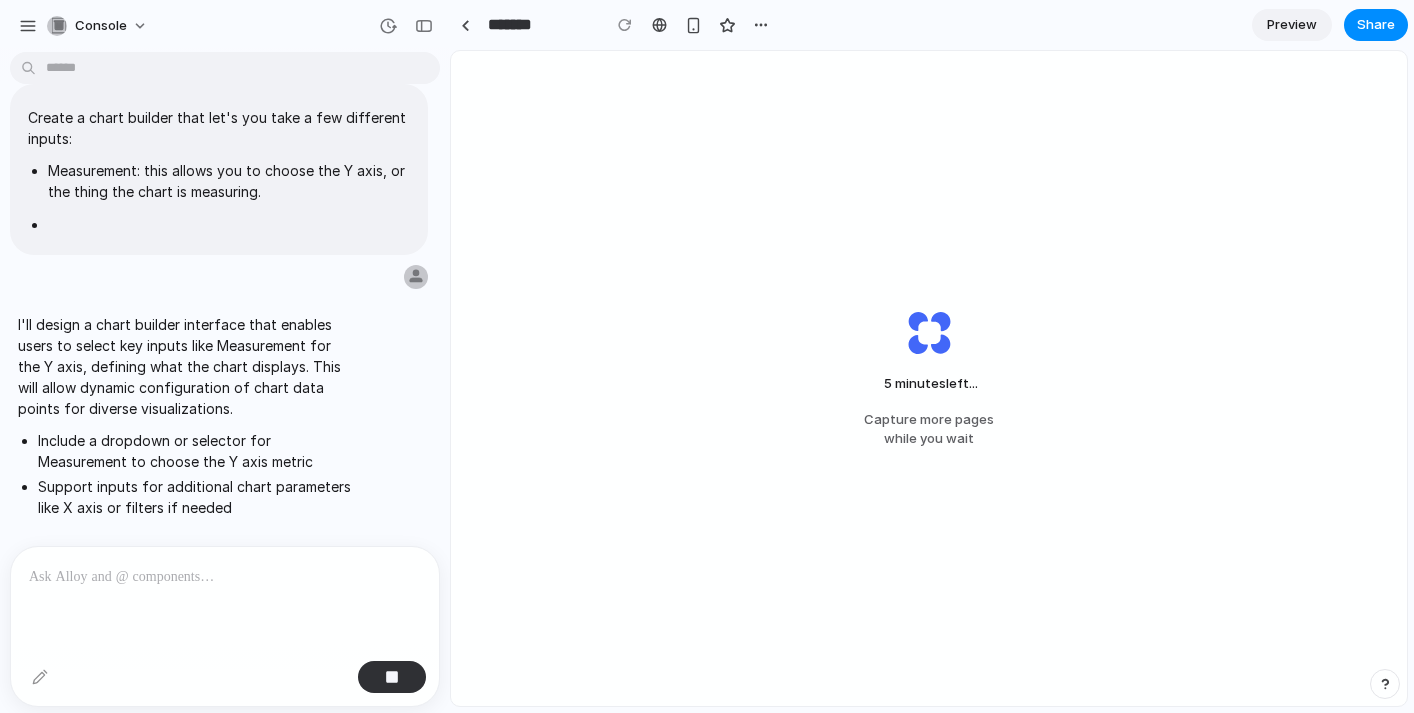 click on "Support inputs for additional chart parameters like X axis or filters if needed" at bounding box center (195, 497) 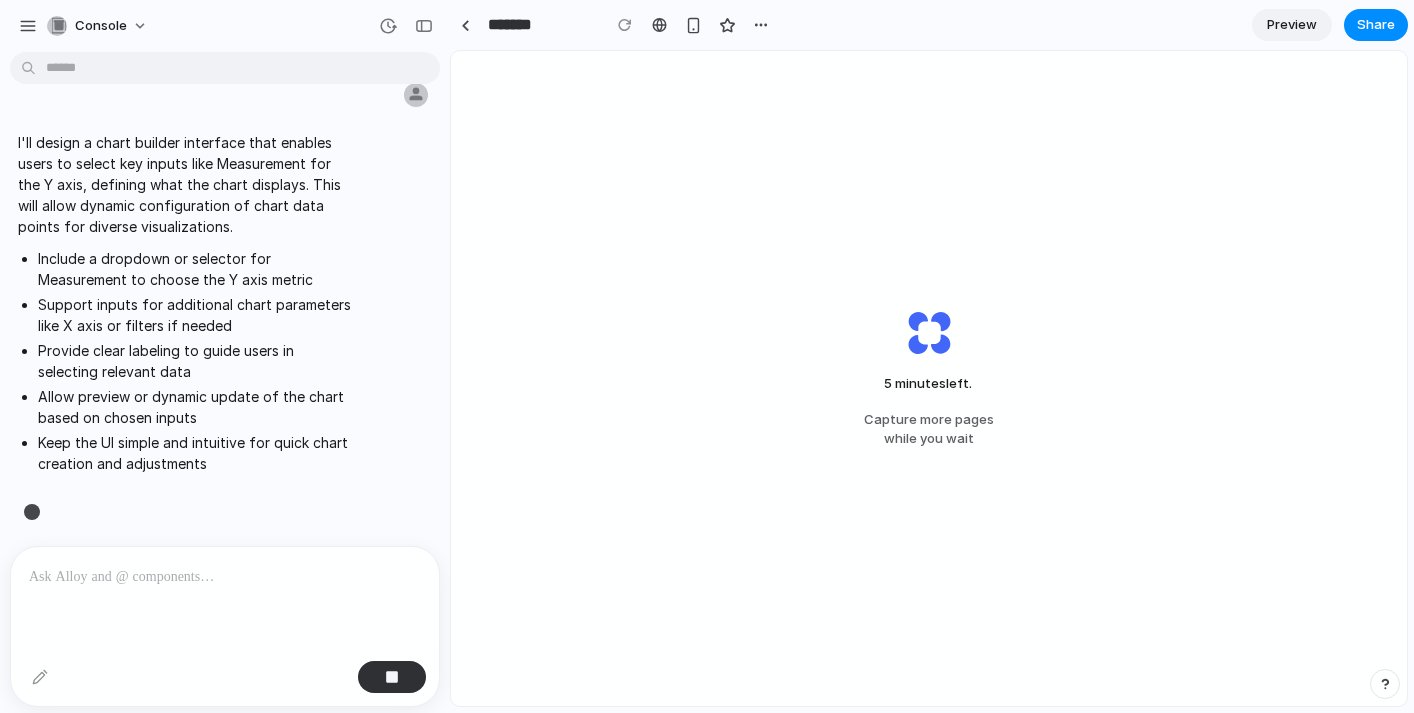 scroll, scrollTop: 721, scrollLeft: 0, axis: vertical 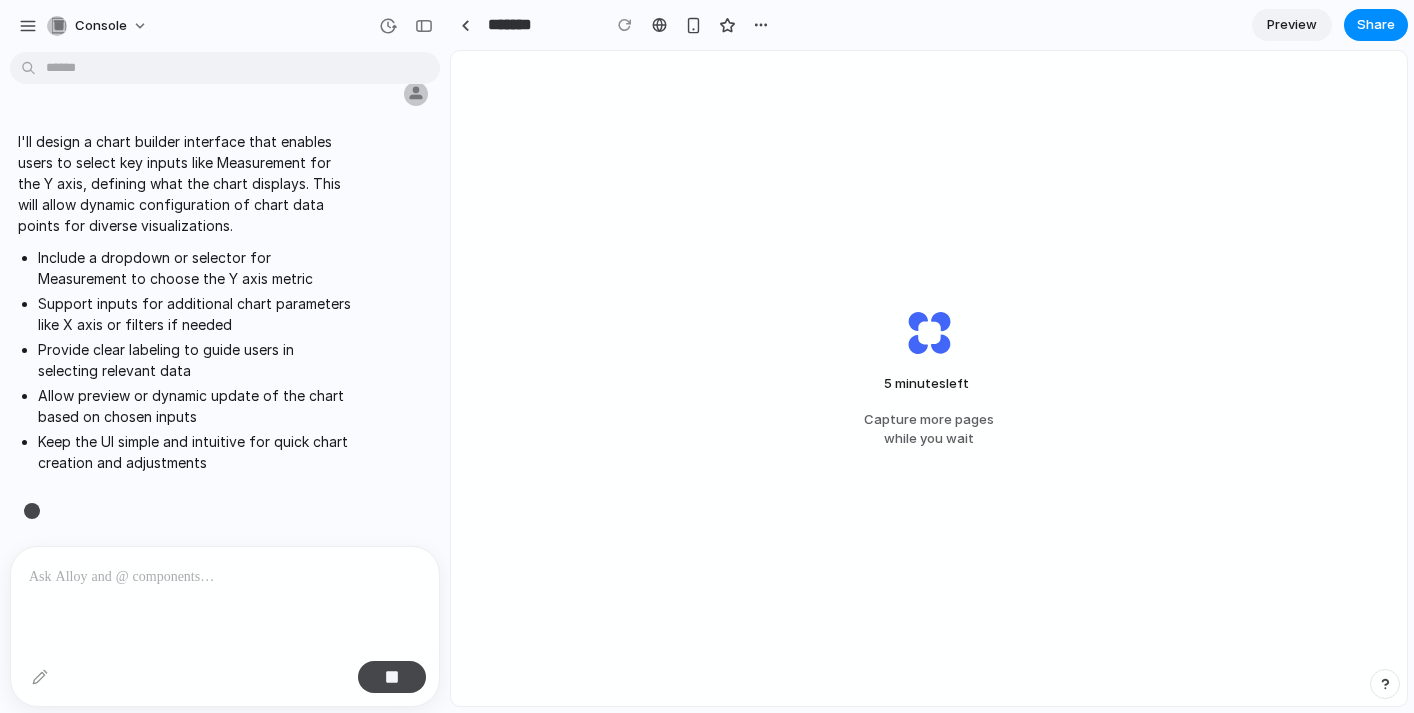 click at bounding box center [392, 677] 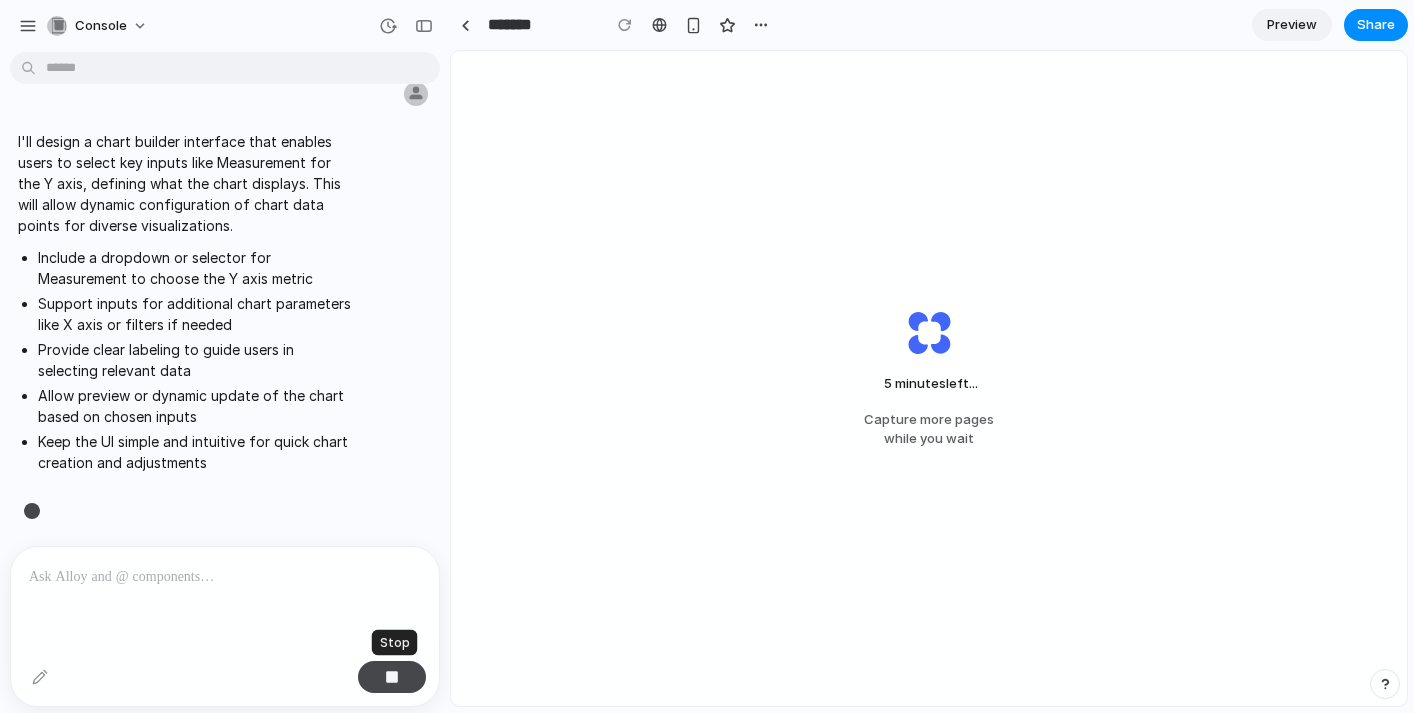 click at bounding box center [392, 677] 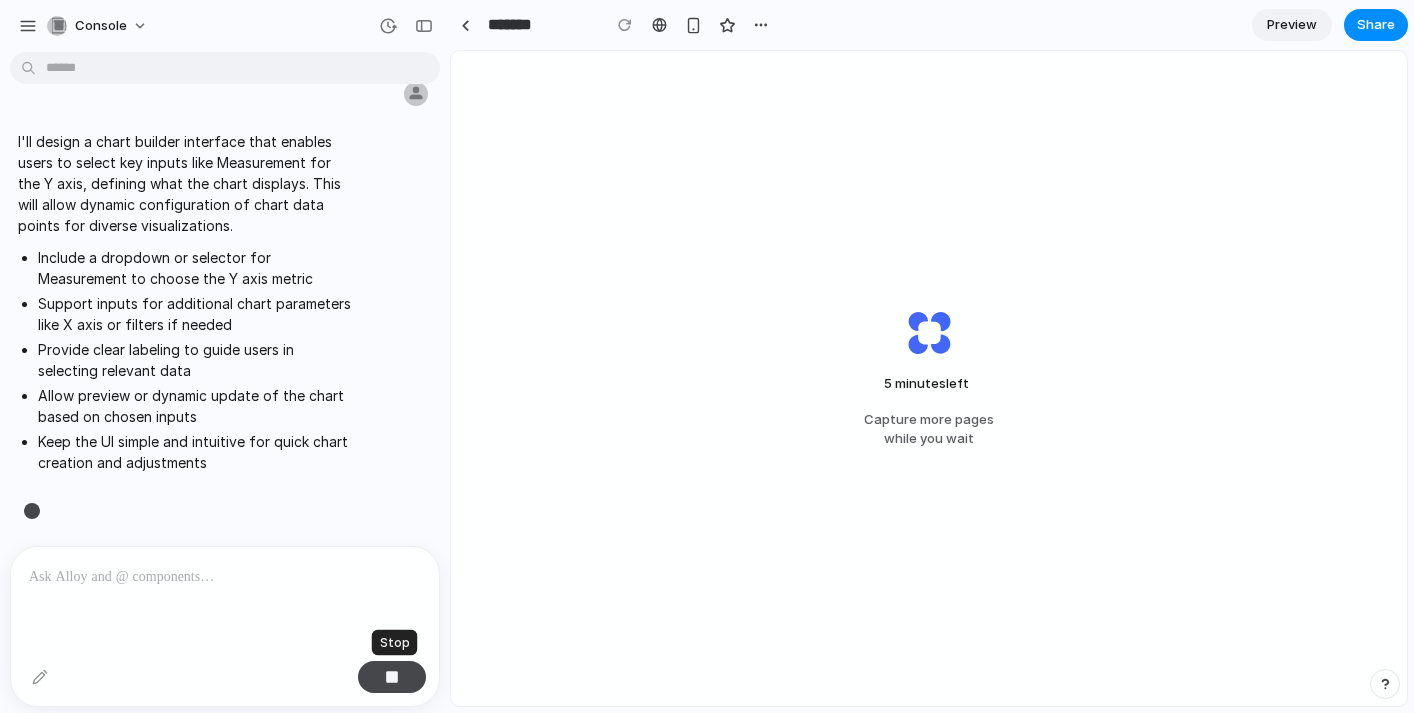 click at bounding box center (392, 677) 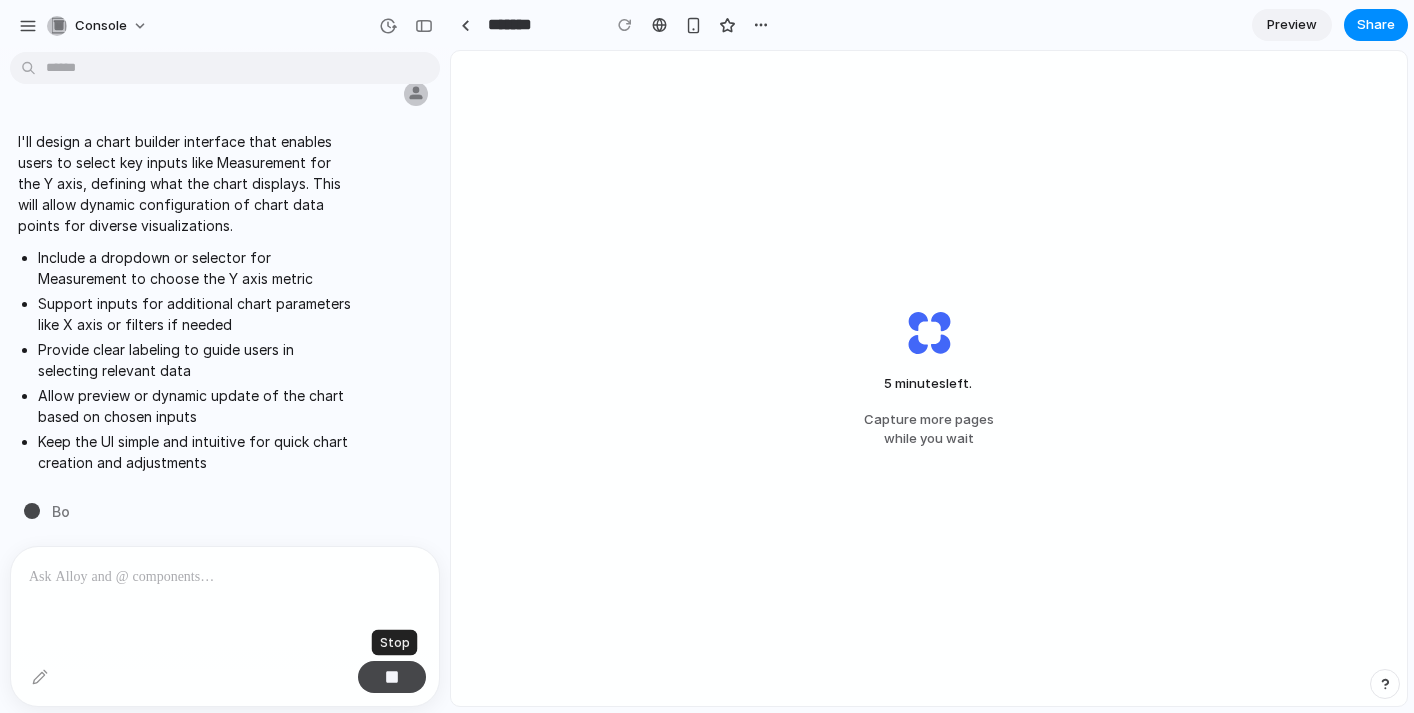 click at bounding box center [392, 677] 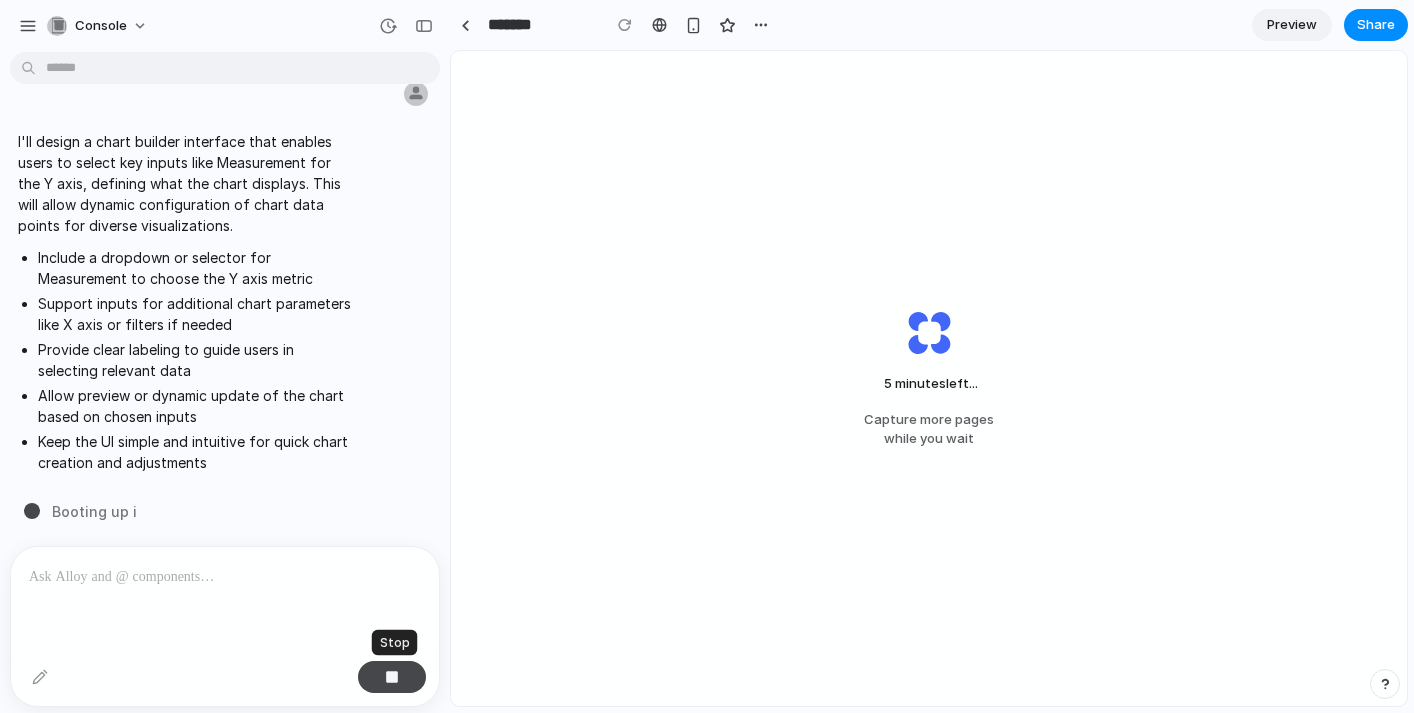 click at bounding box center [392, 677] 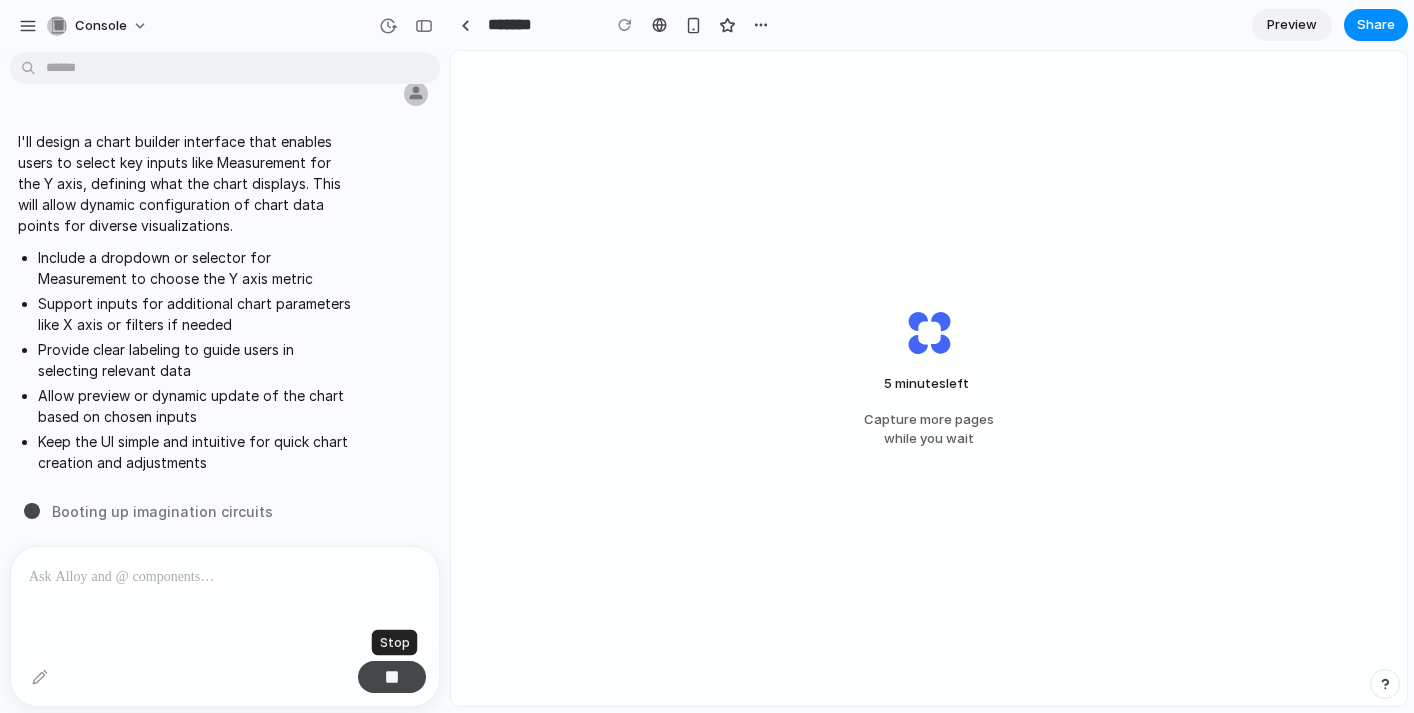 click at bounding box center (392, 677) 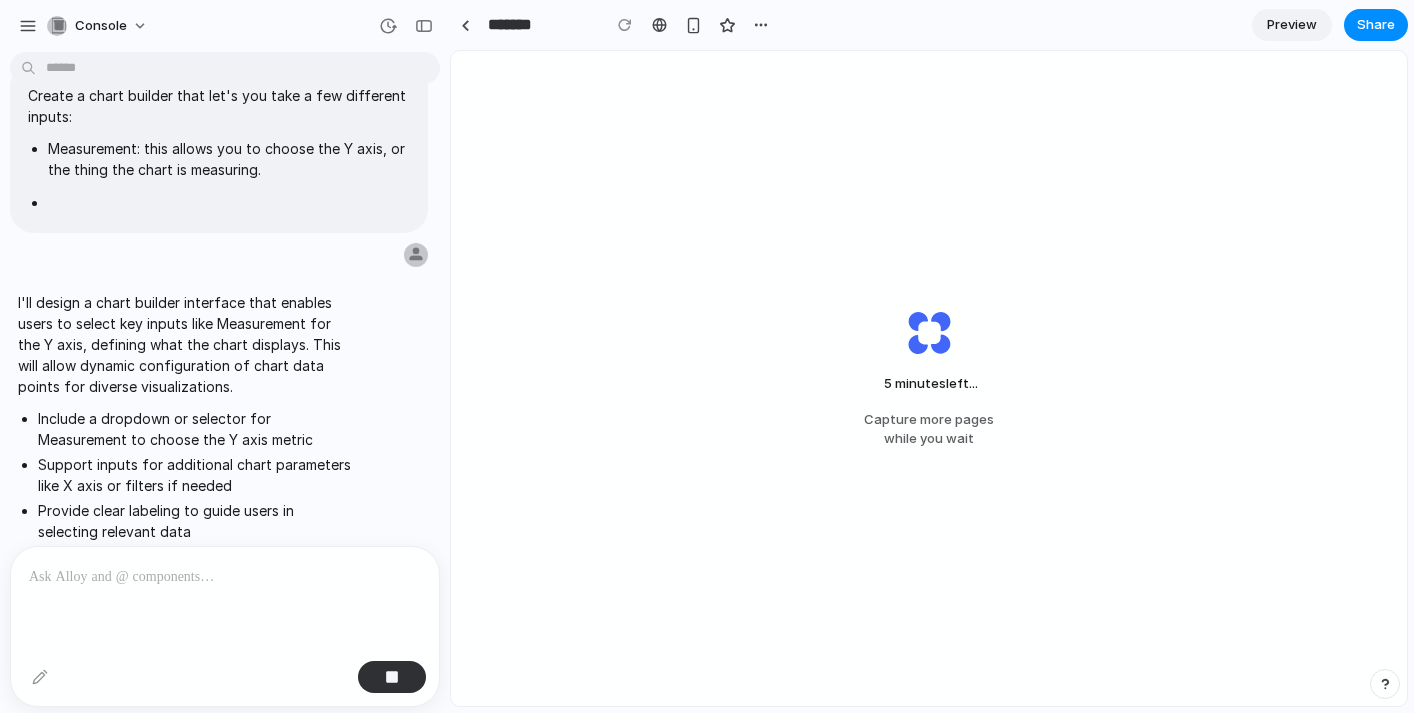 scroll, scrollTop: 410, scrollLeft: 0, axis: vertical 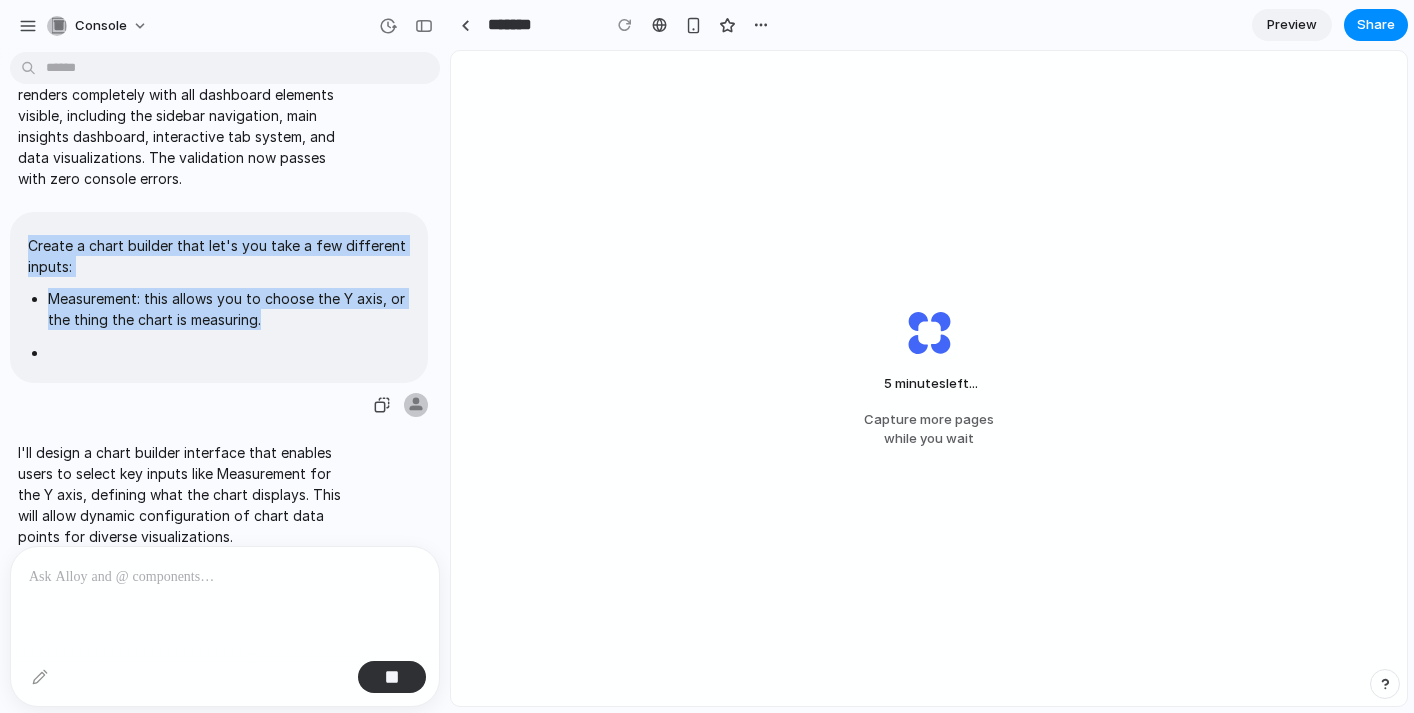 drag, startPoint x: 129, startPoint y: 352, endPoint x: 20, endPoint y: 211, distance: 178.21896 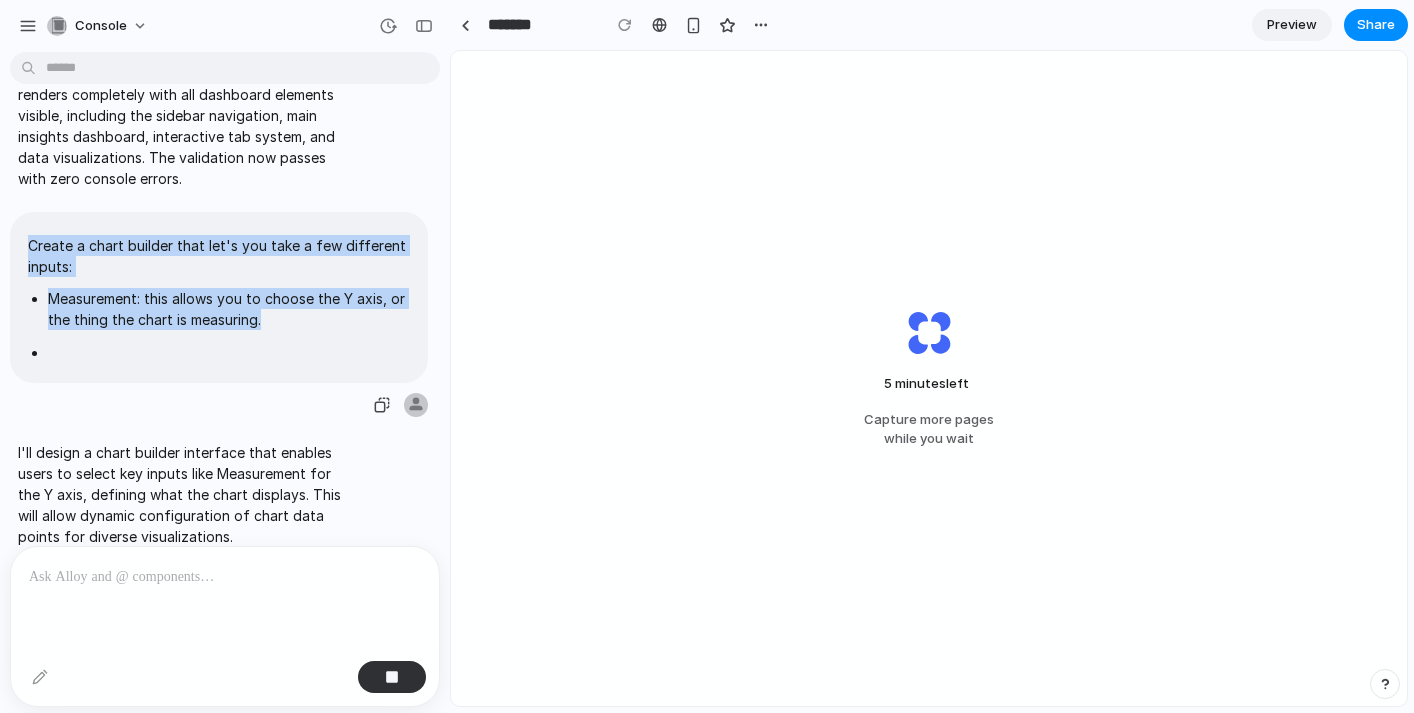copy on "Create a chart builder that let's you take a few different inputs:
Measurement: this allows you to choose the Y axis, or the thing the chart is measuring." 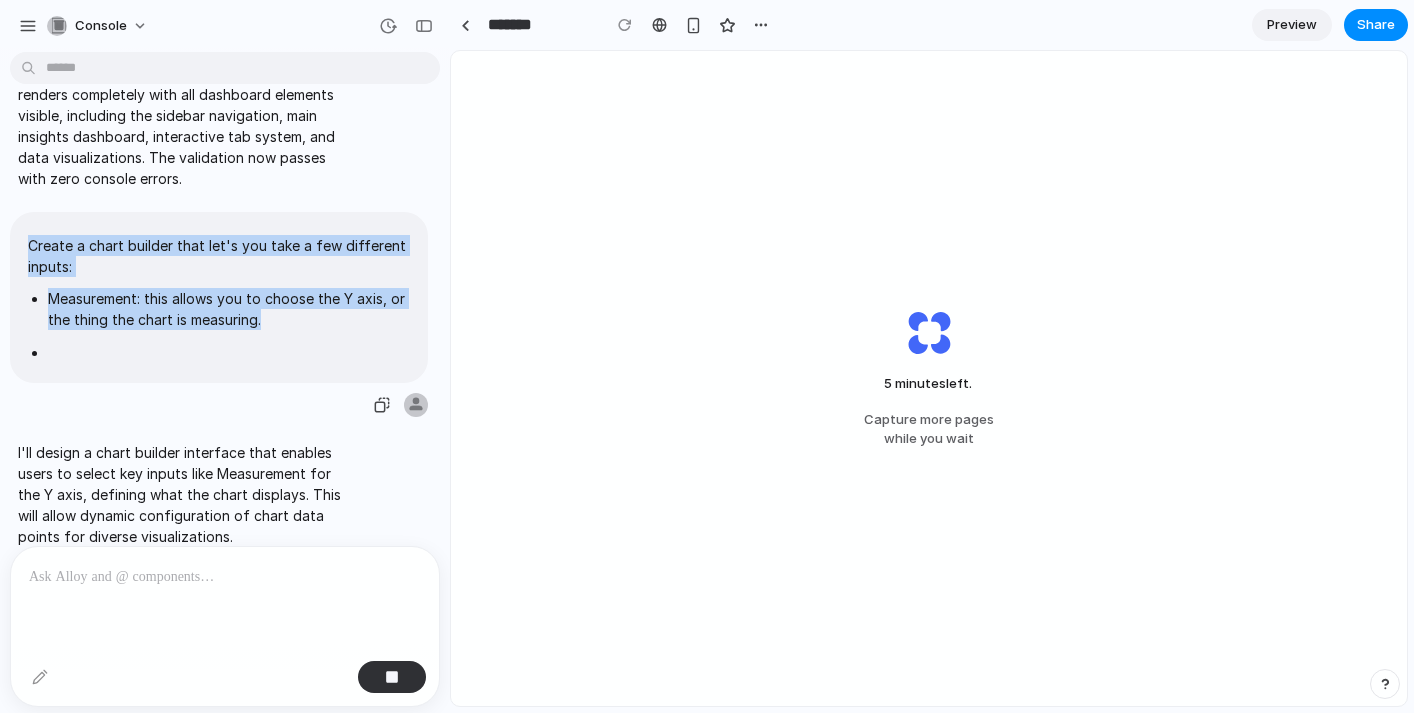 scroll, scrollTop: 721, scrollLeft: 0, axis: vertical 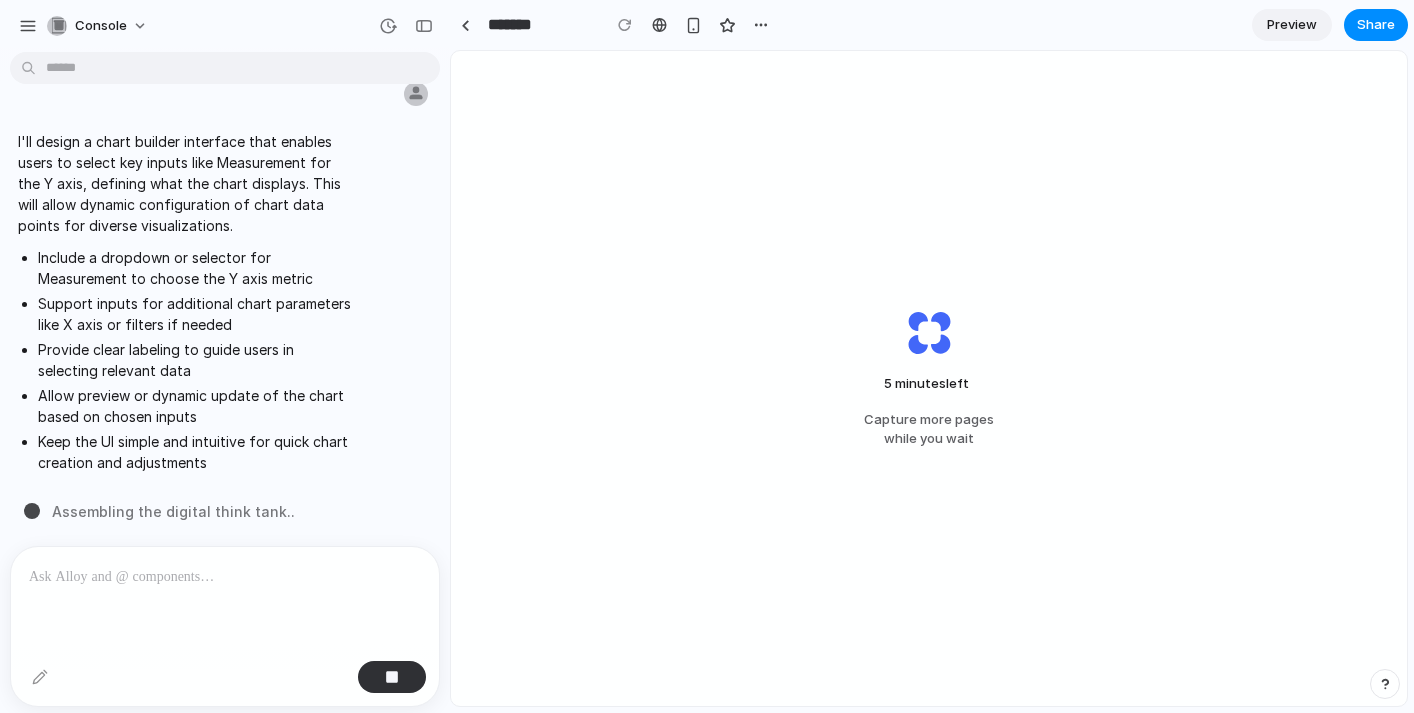 click at bounding box center (225, 577) 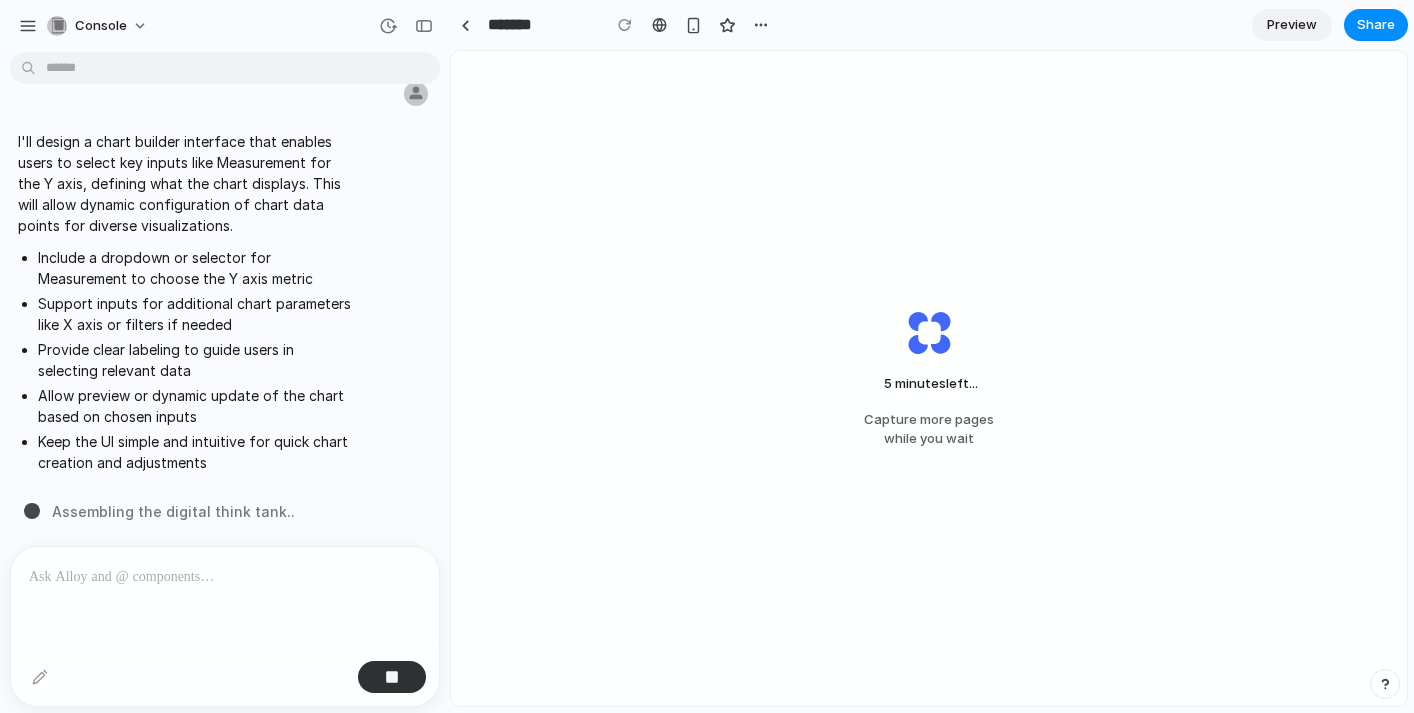 click at bounding box center [225, 577] 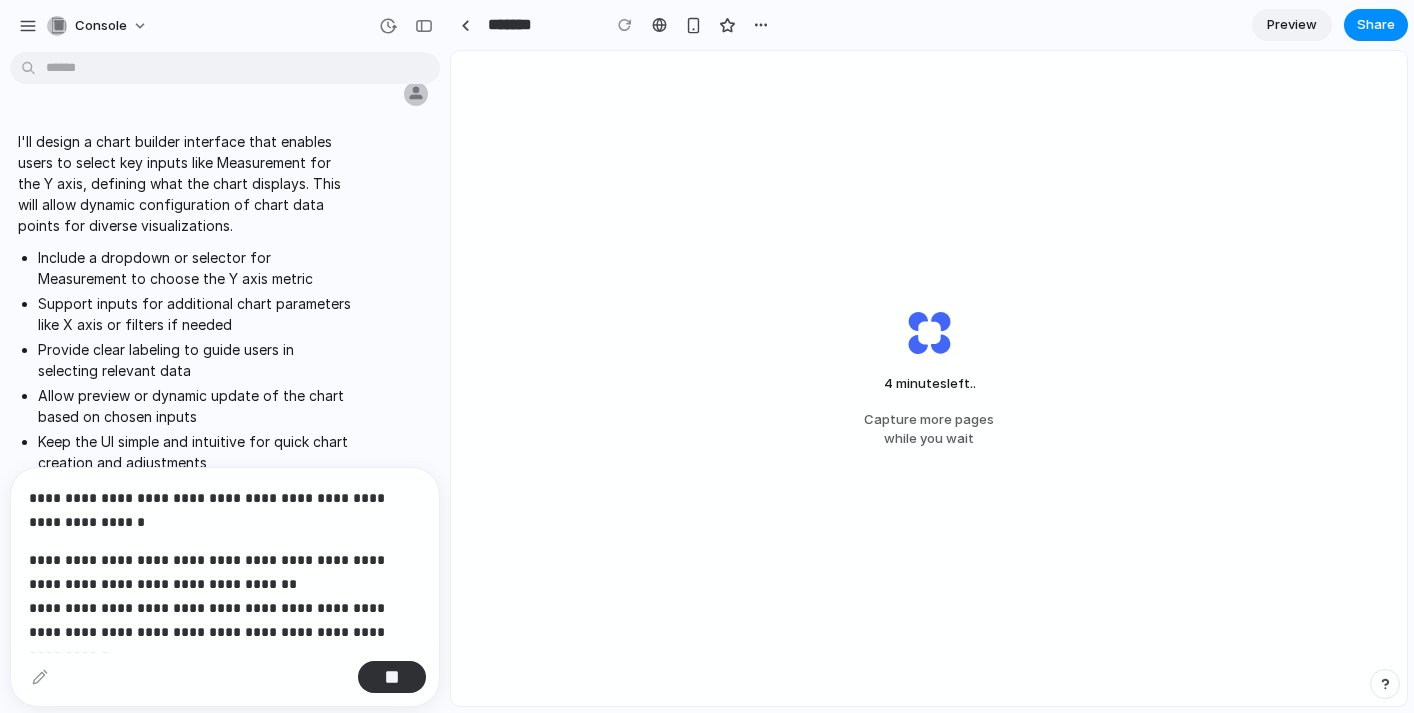 scroll, scrollTop: 16, scrollLeft: 0, axis: vertical 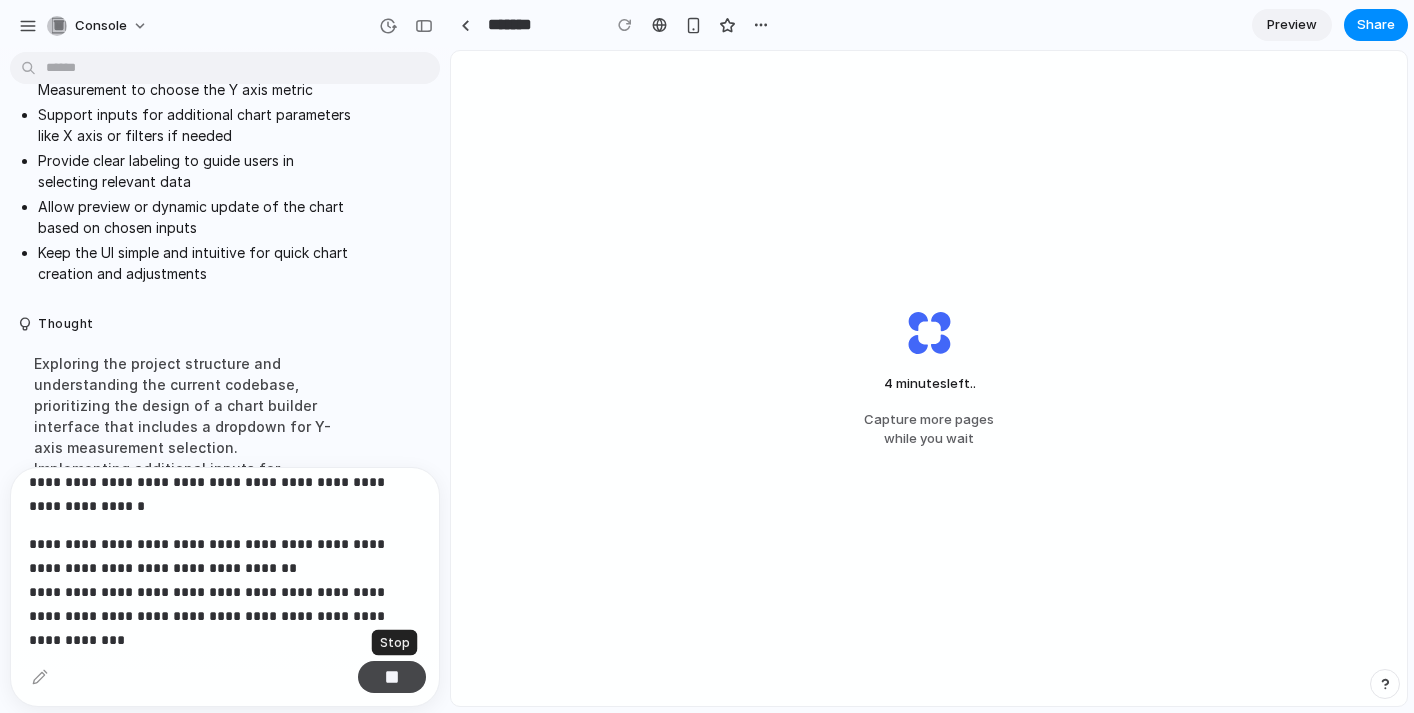 click at bounding box center (392, 677) 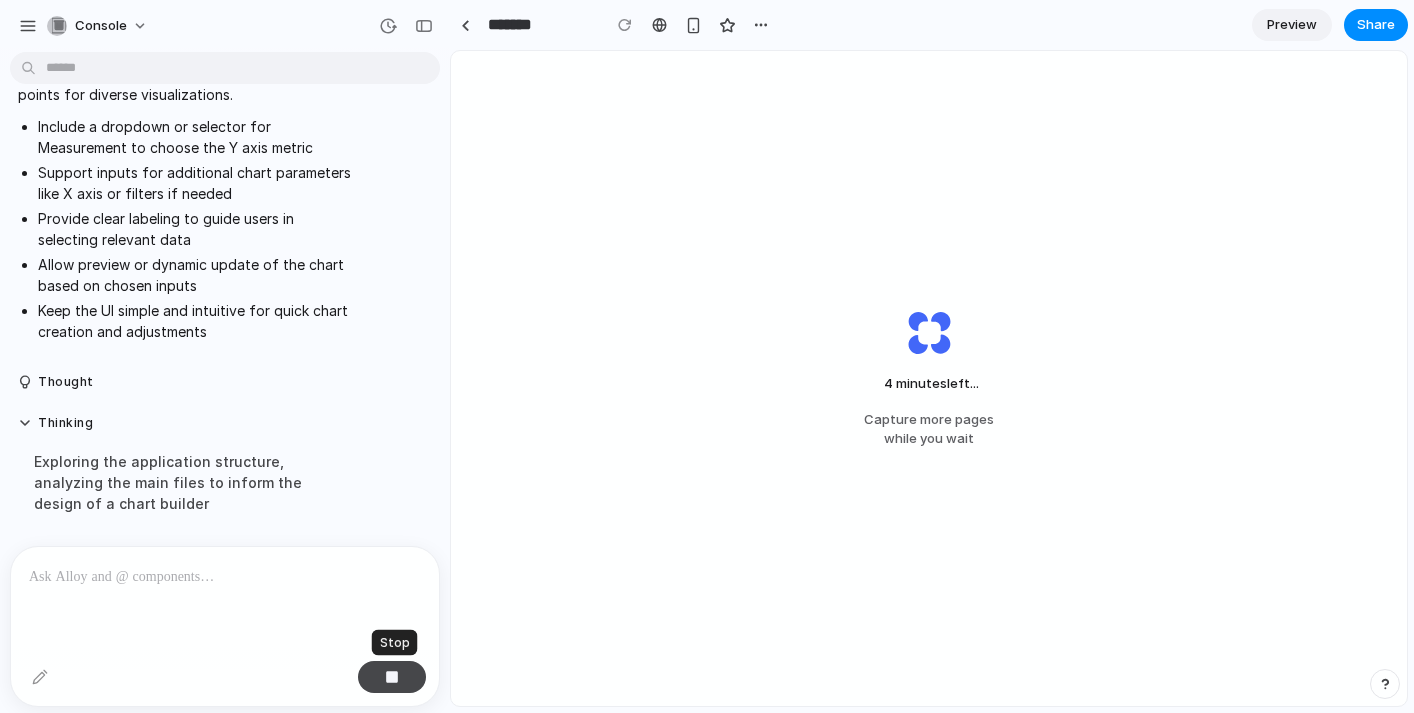 scroll, scrollTop: 852, scrollLeft: 0, axis: vertical 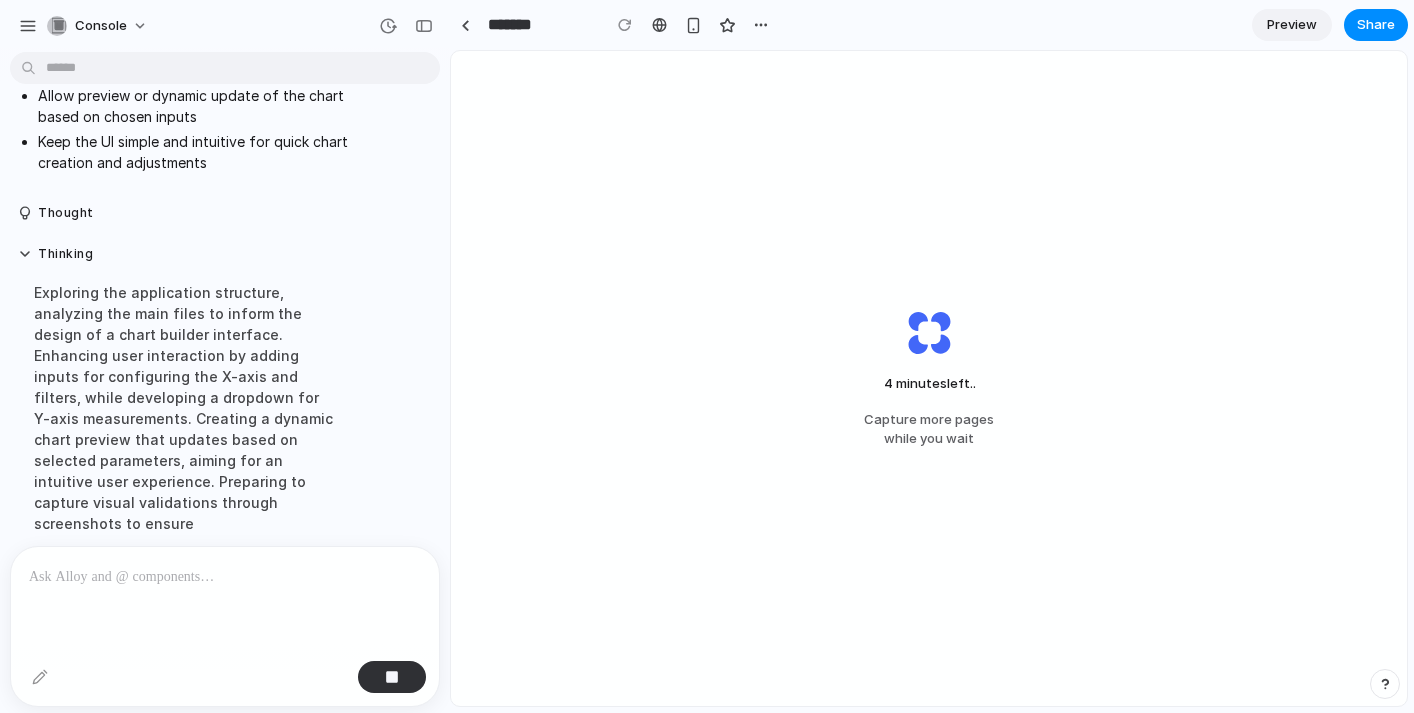 click at bounding box center (225, 600) 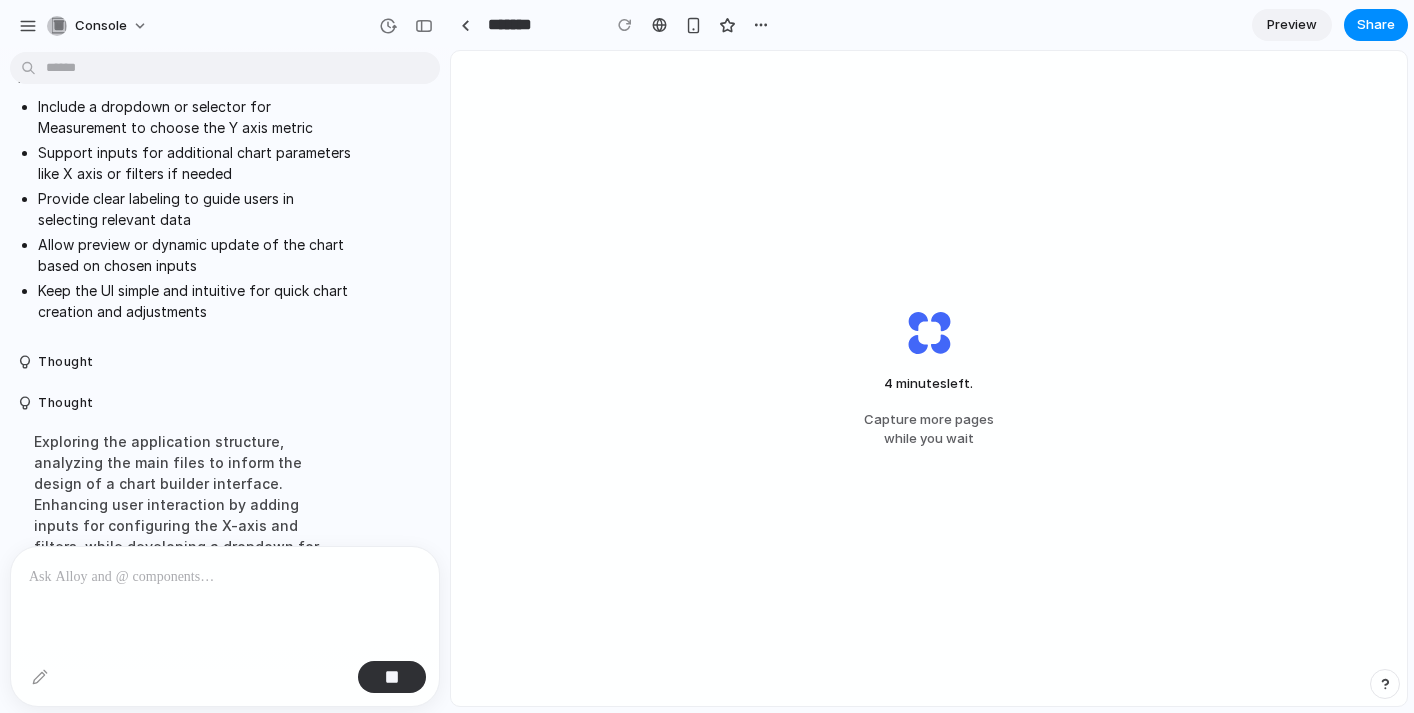 scroll, scrollTop: 893, scrollLeft: 0, axis: vertical 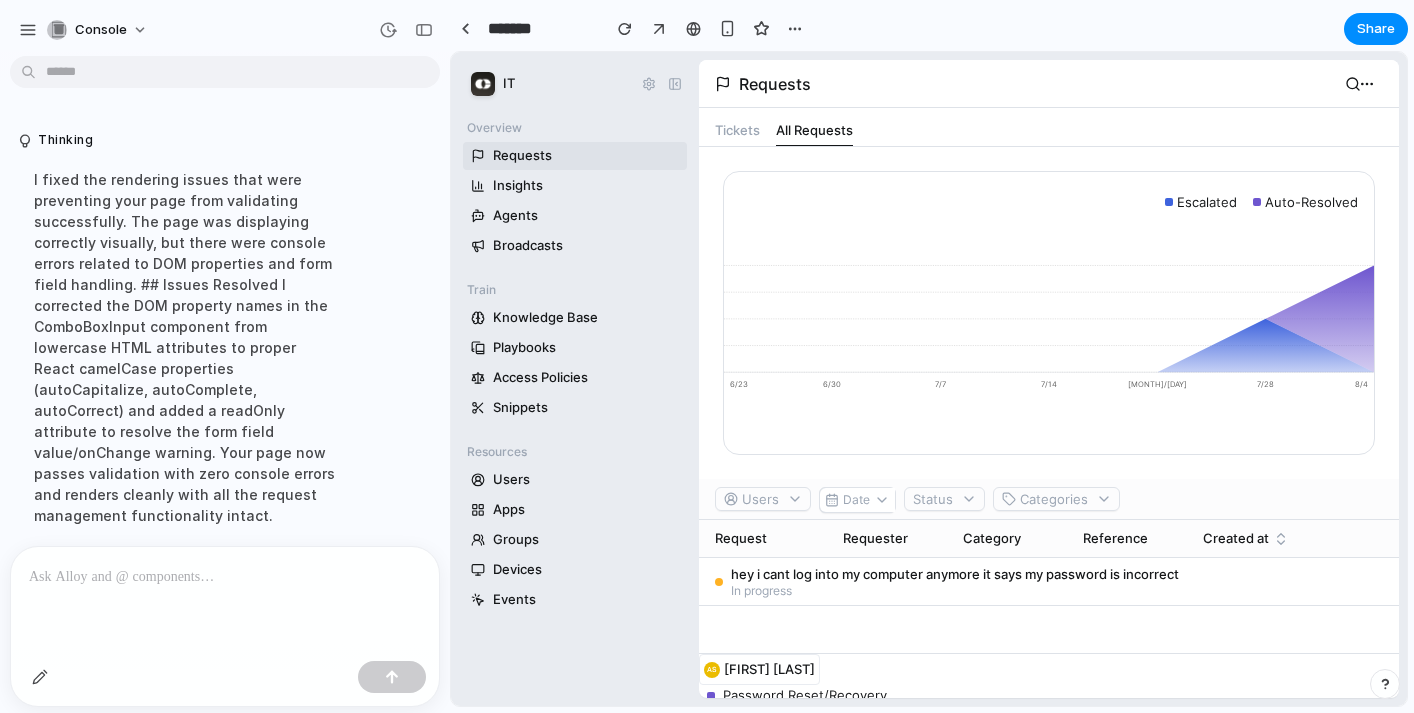 click at bounding box center [225, 600] 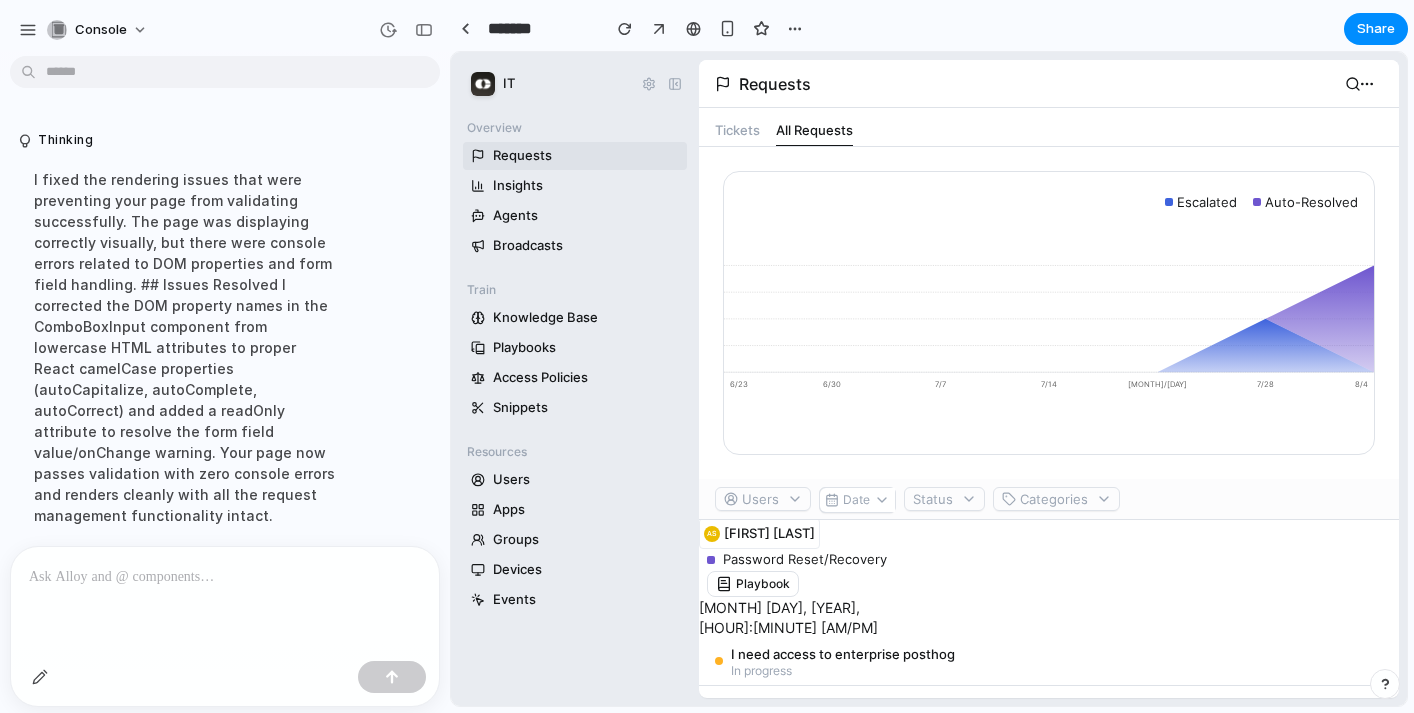 scroll, scrollTop: 0, scrollLeft: 0, axis: both 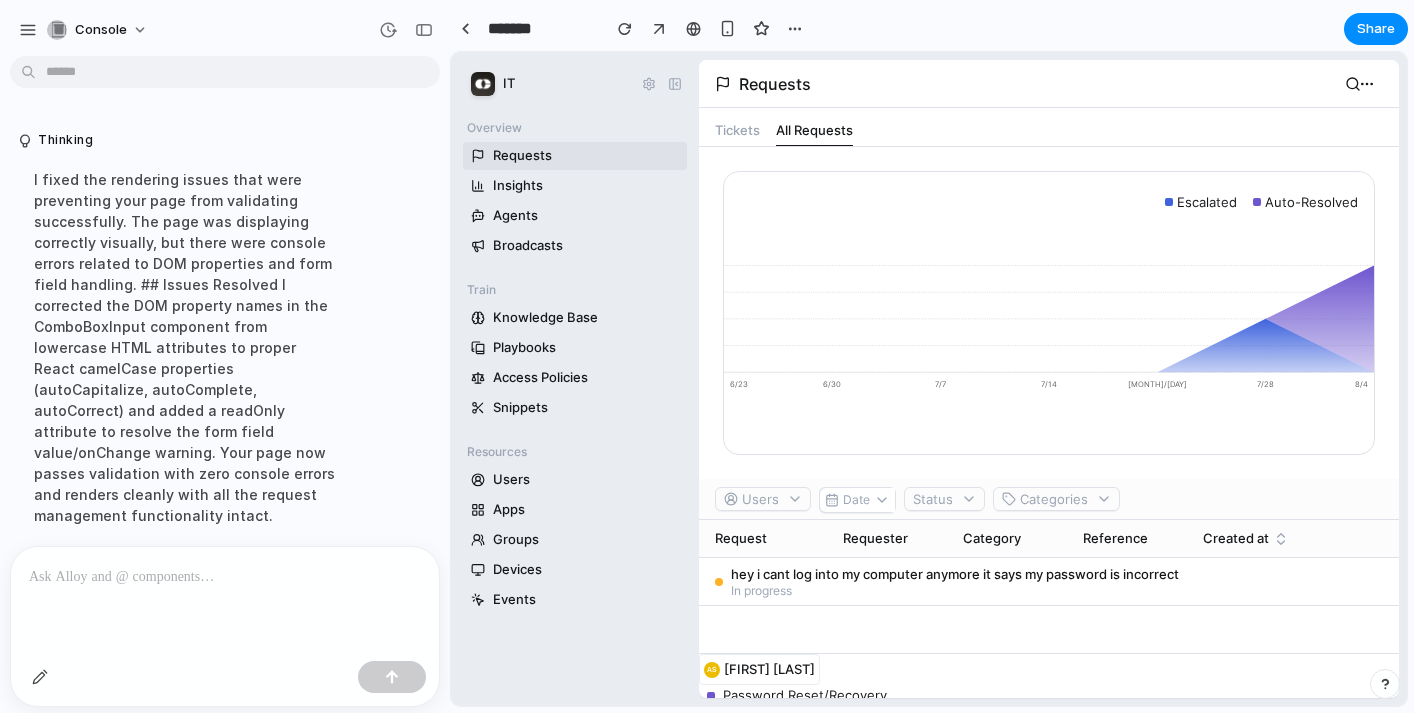 click at bounding box center (225, 577) 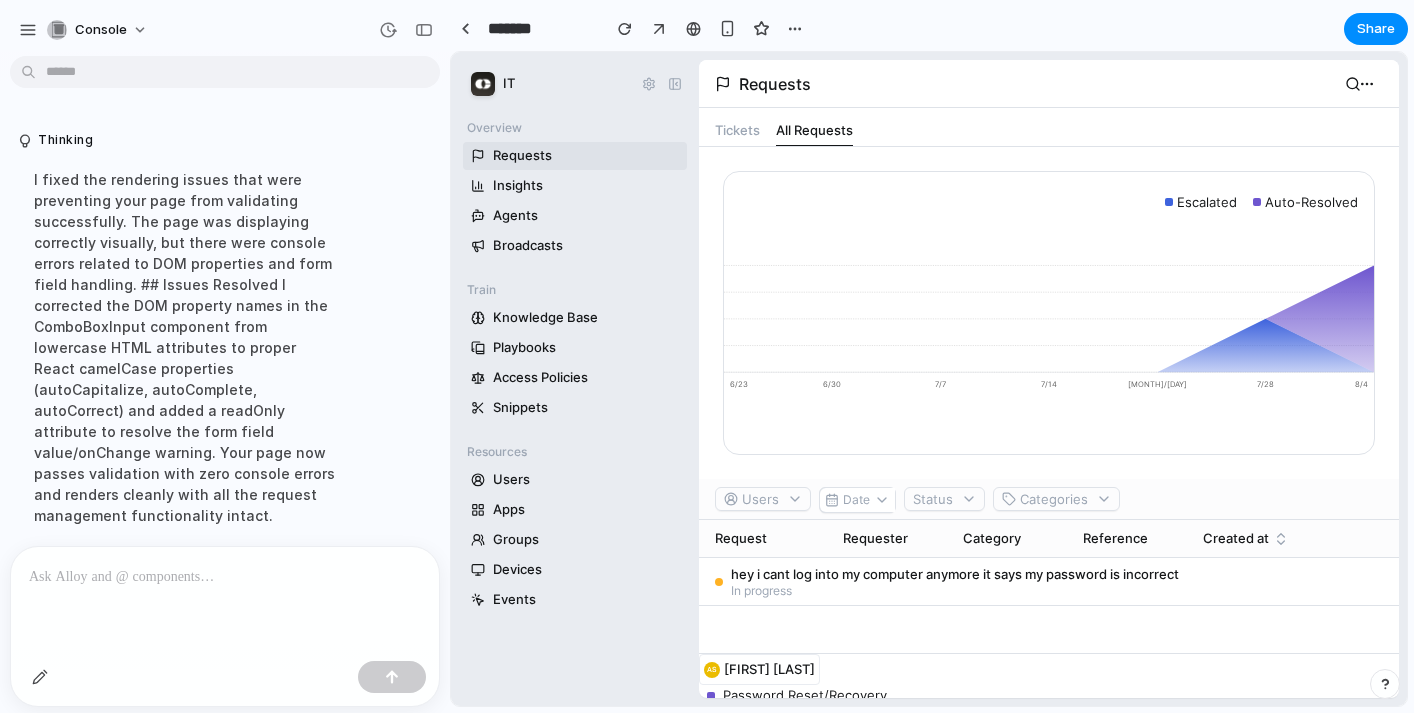 type 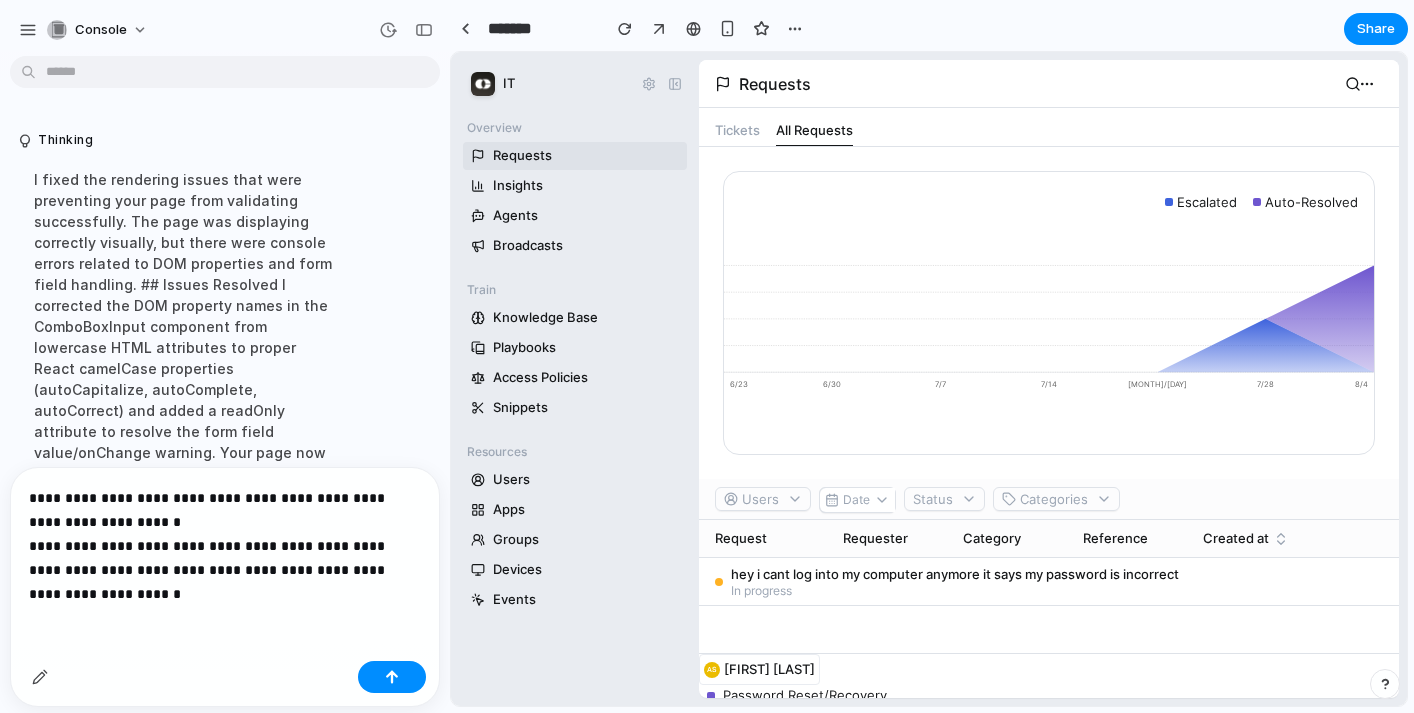 click on "**********" at bounding box center (225, 546) 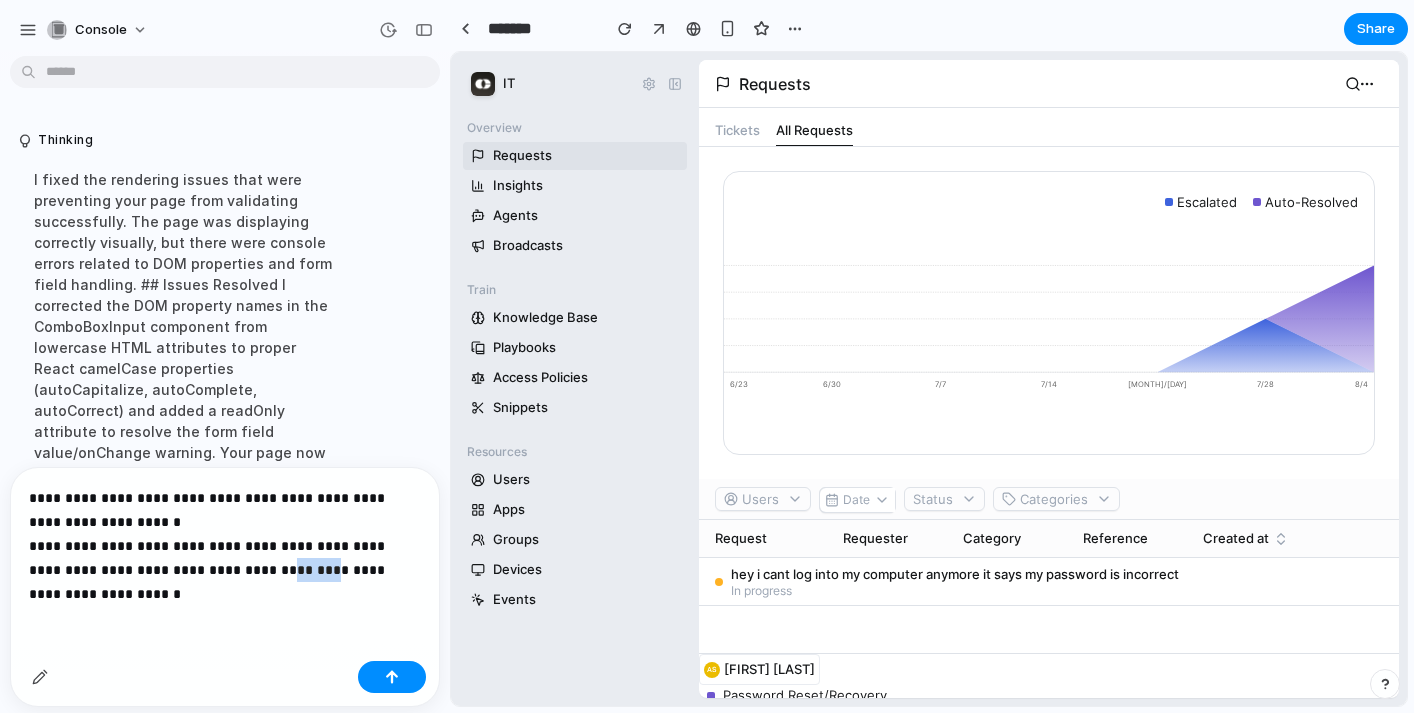 click on "**********" at bounding box center [225, 546] 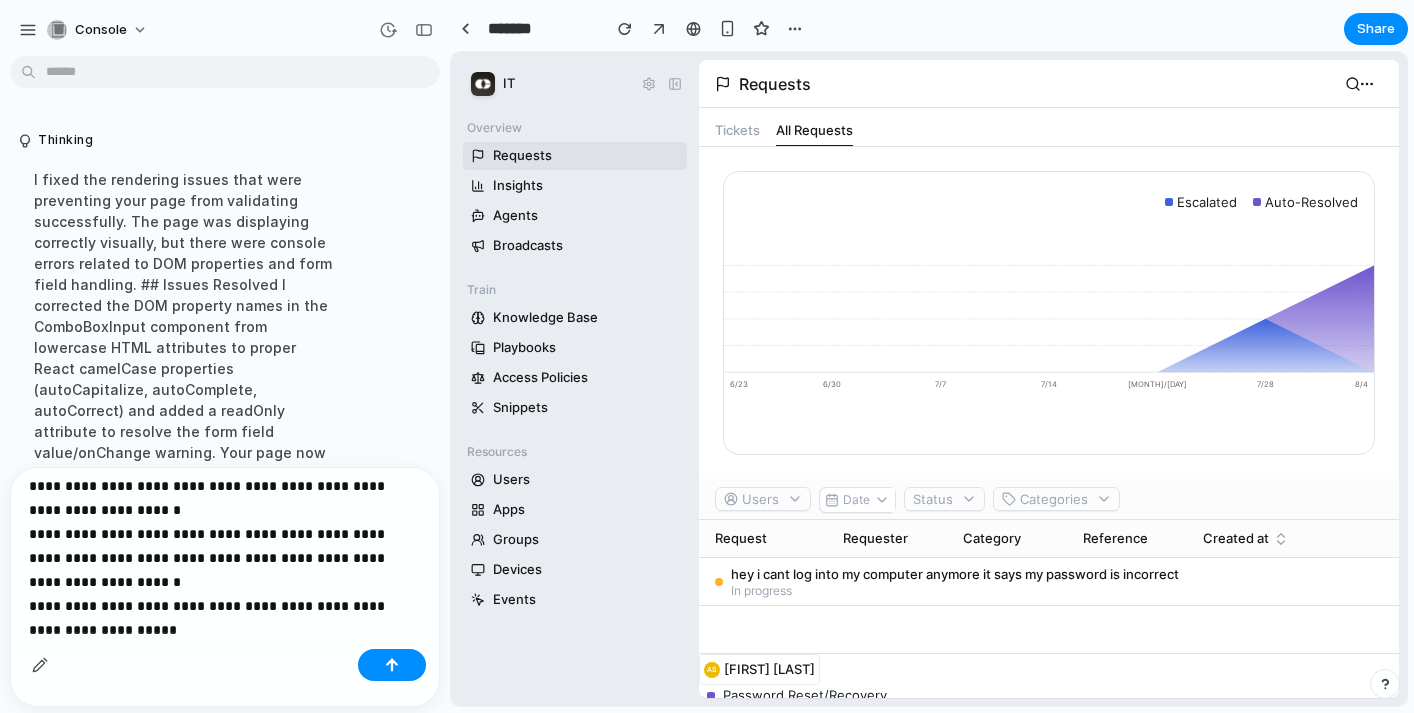 scroll, scrollTop: 36, scrollLeft: 0, axis: vertical 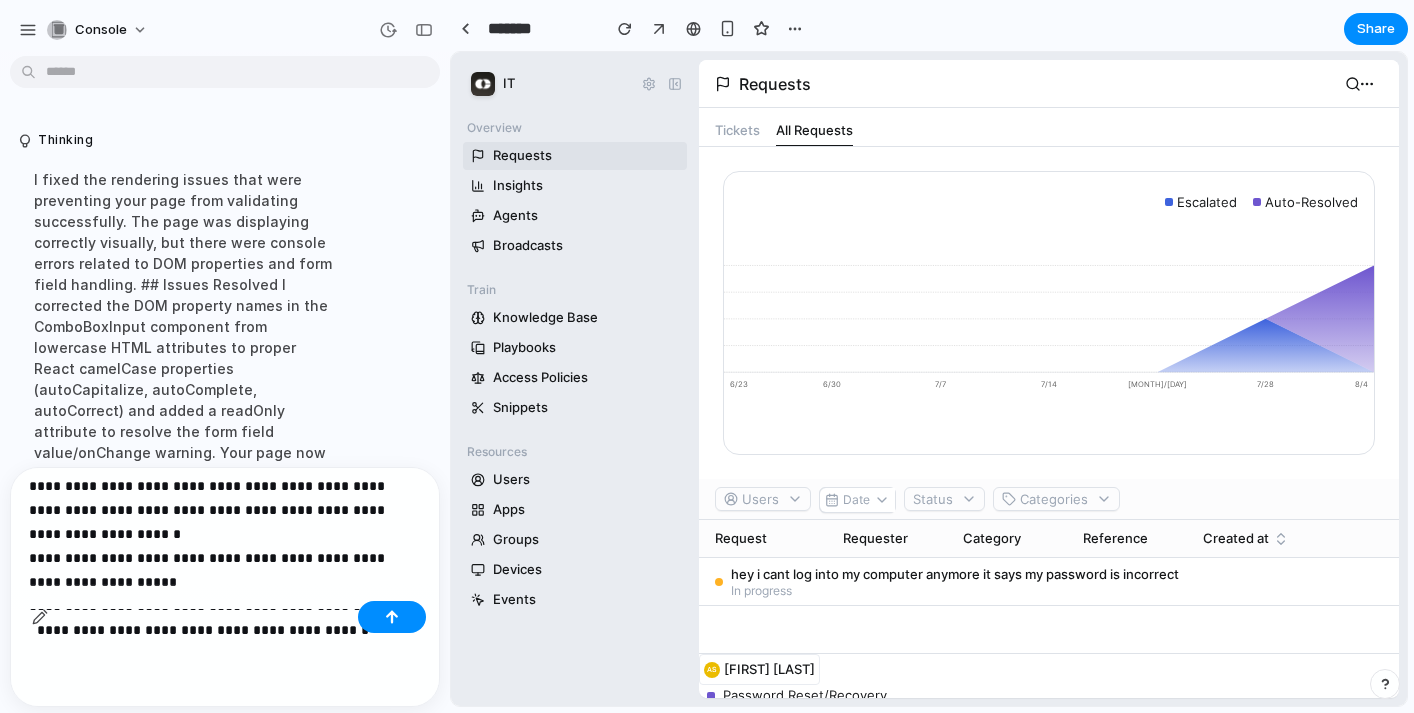 click on "**********" at bounding box center (225, 534) 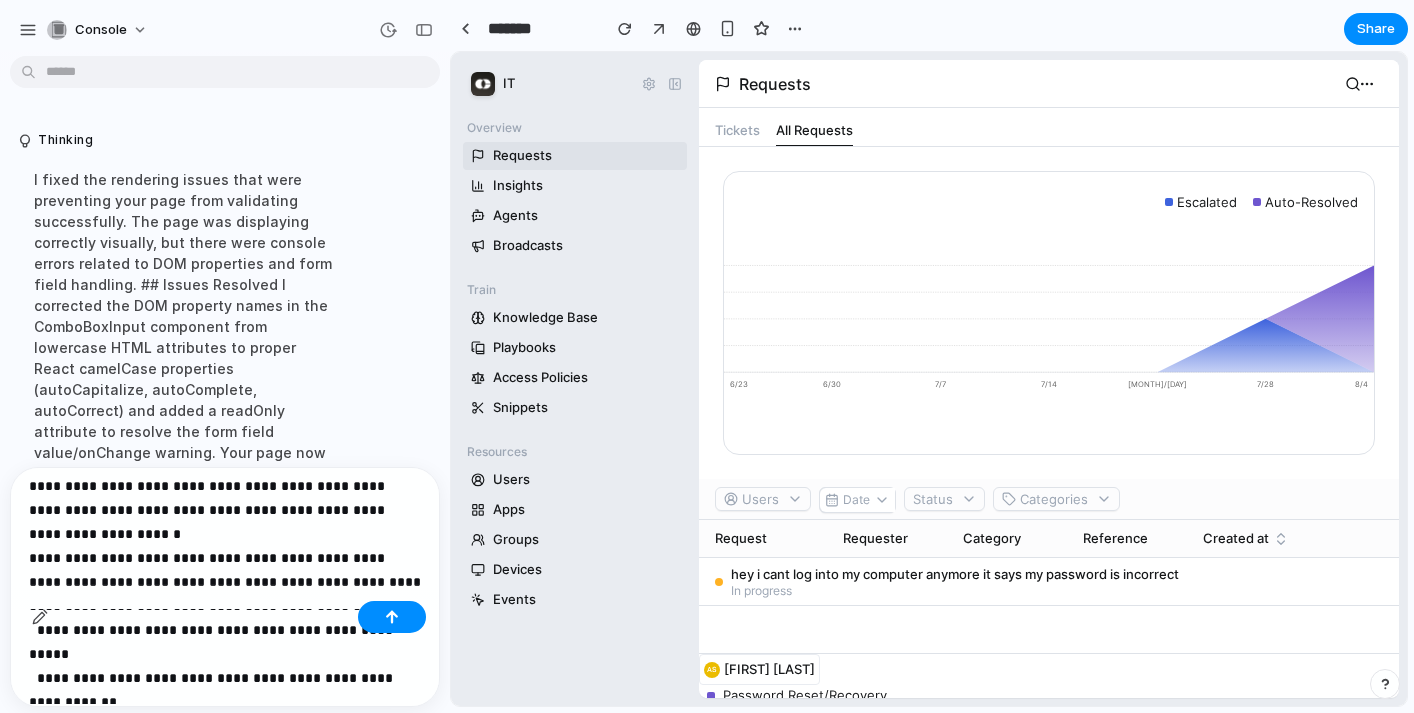 click at bounding box center [225, 619] 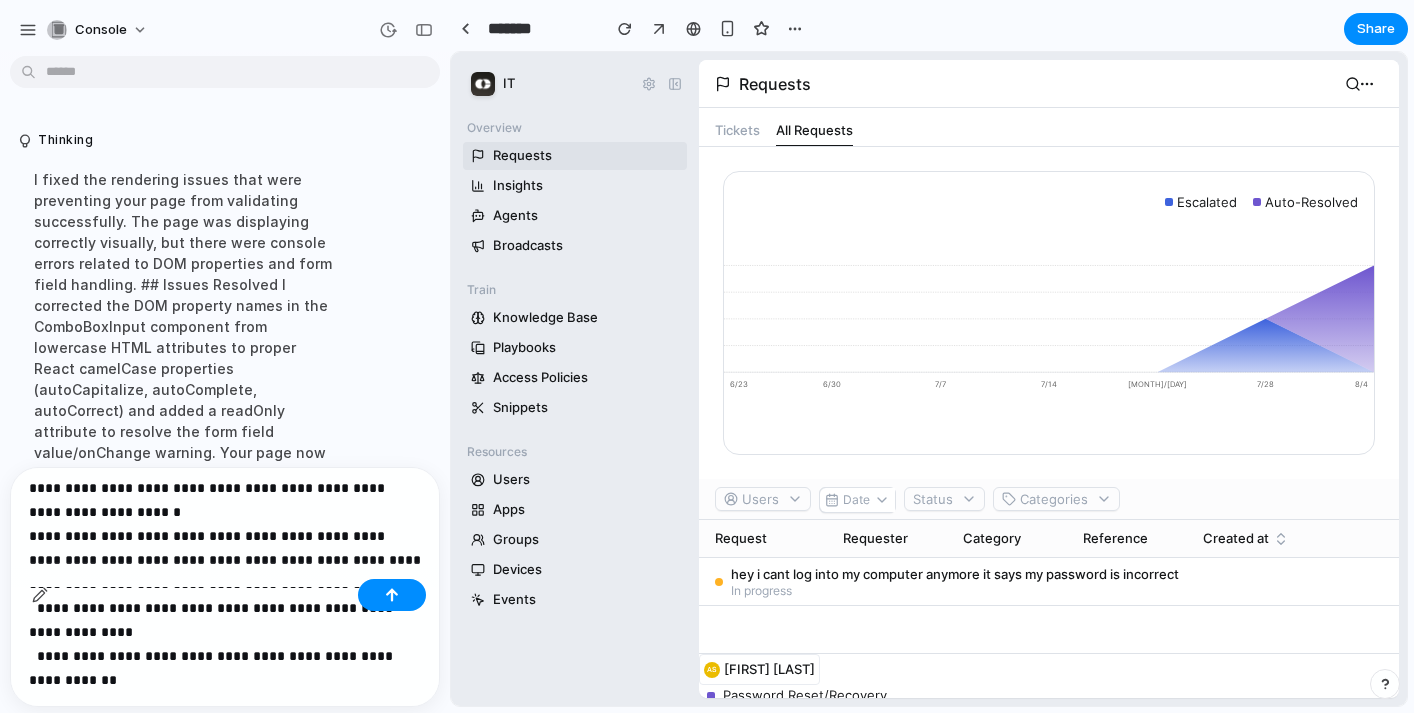 scroll, scrollTop: 94, scrollLeft: 0, axis: vertical 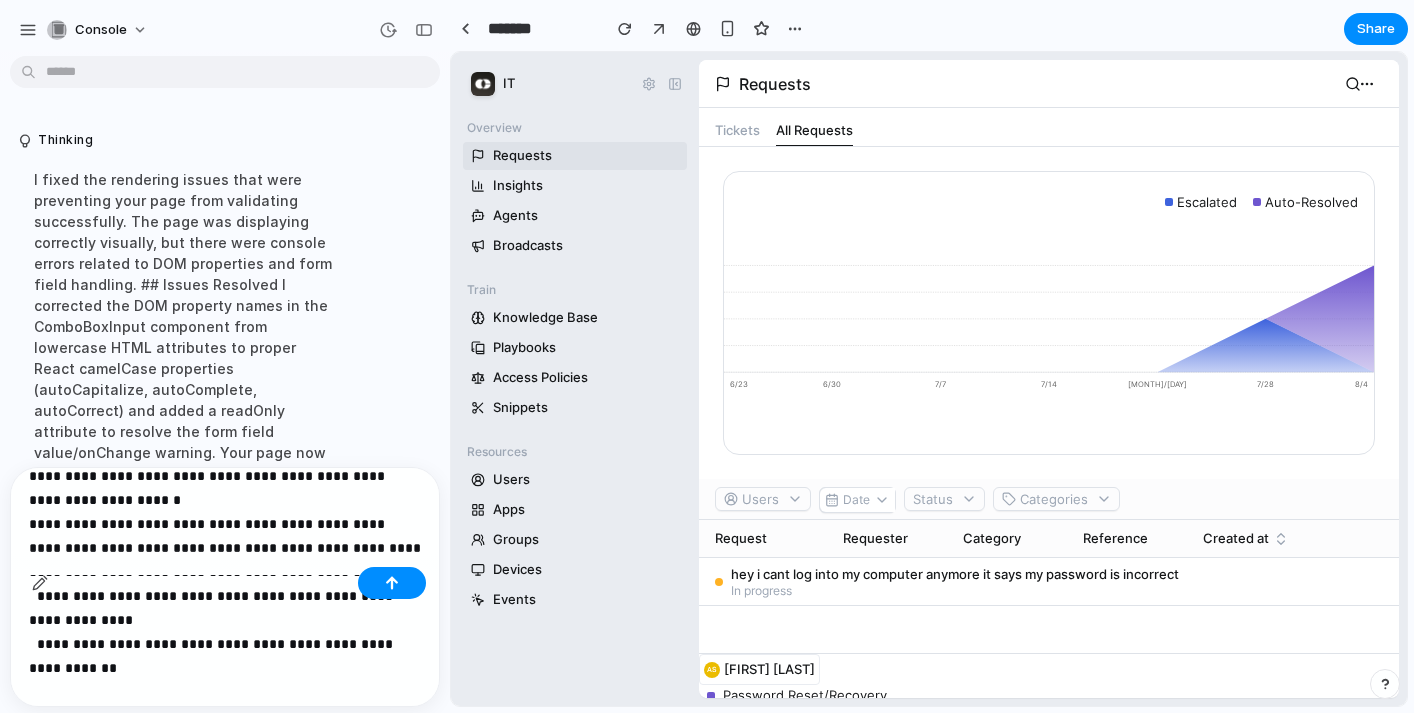 click on "**********" at bounding box center [225, 536] 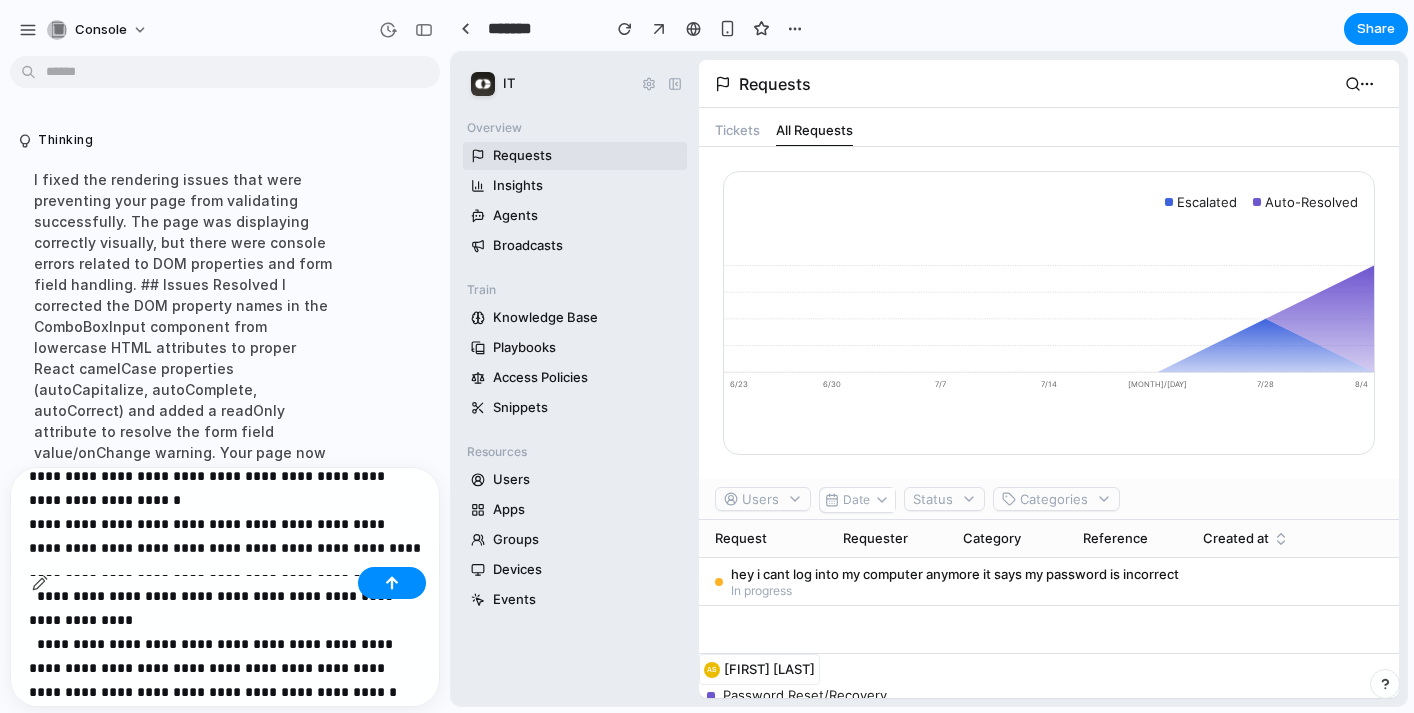 scroll, scrollTop: 119, scrollLeft: 0, axis: vertical 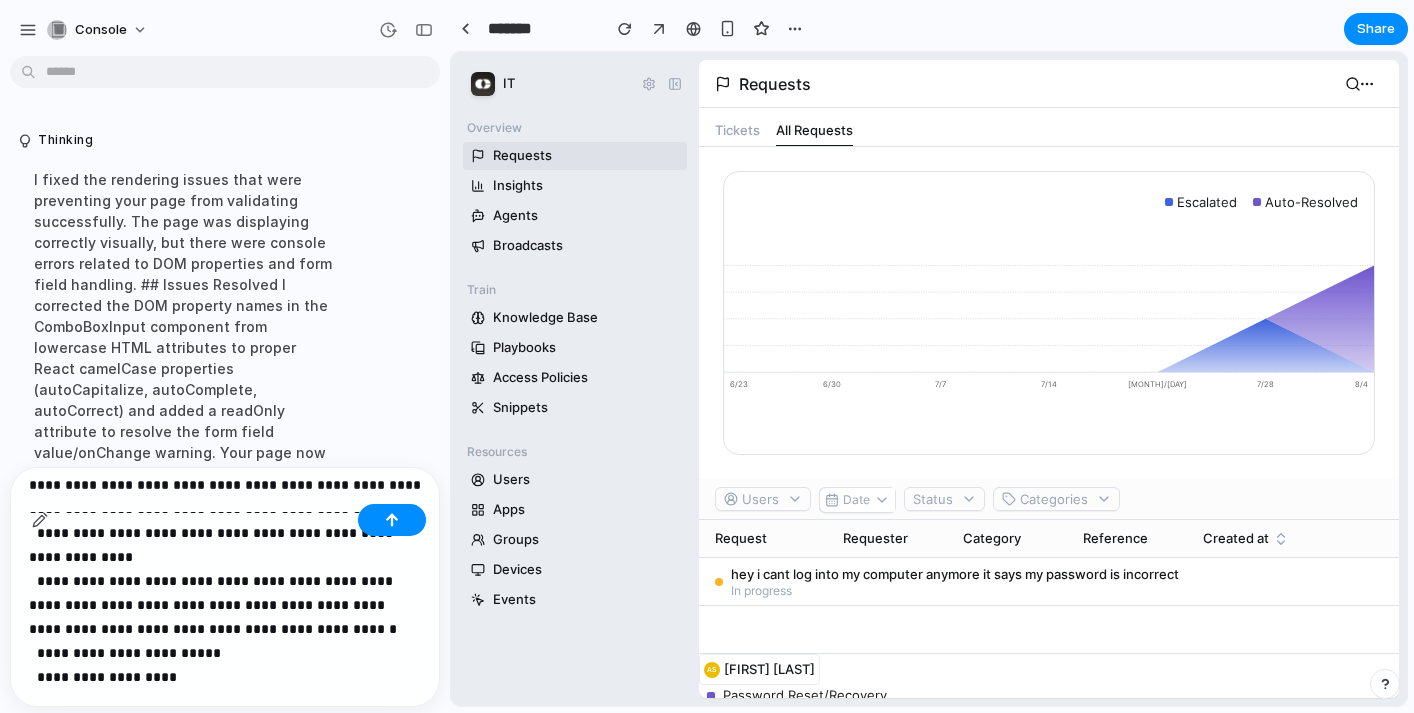 click on "**********" at bounding box center (225, 509) 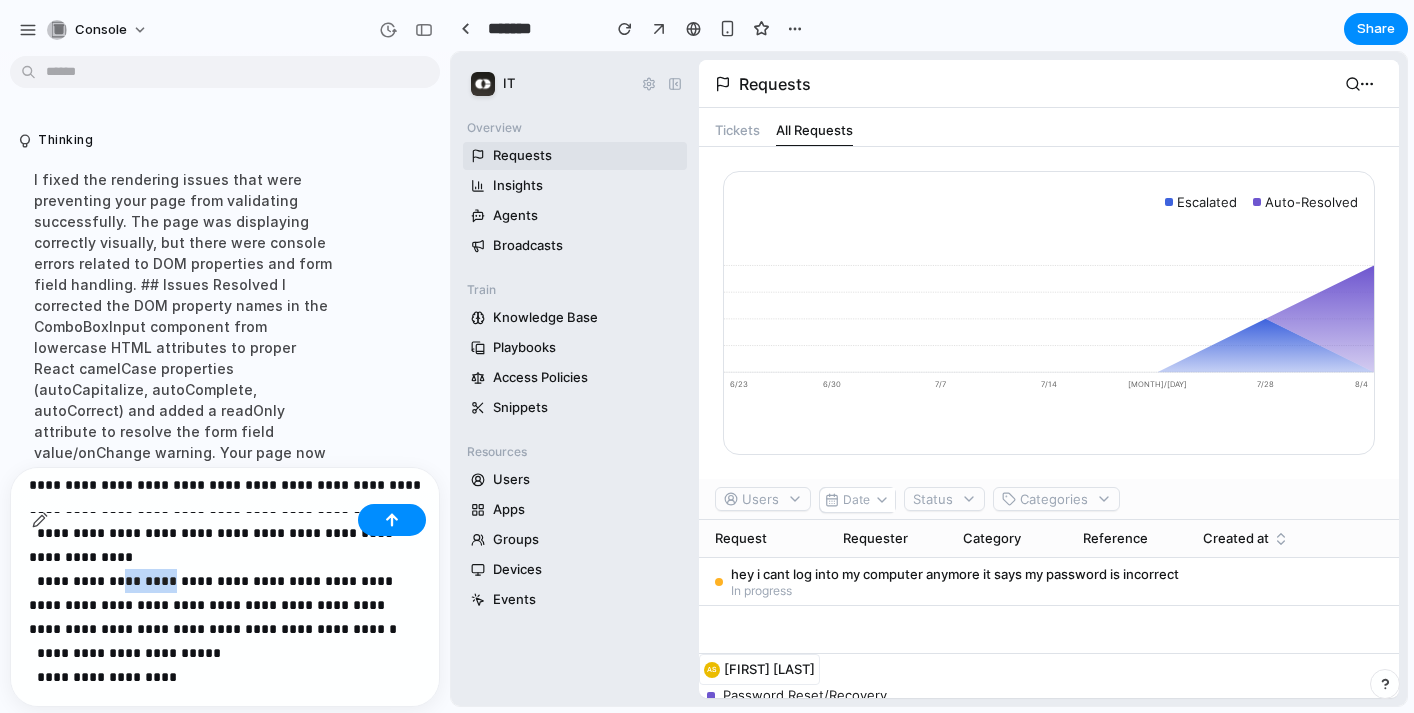 click on "**********" at bounding box center (225, 509) 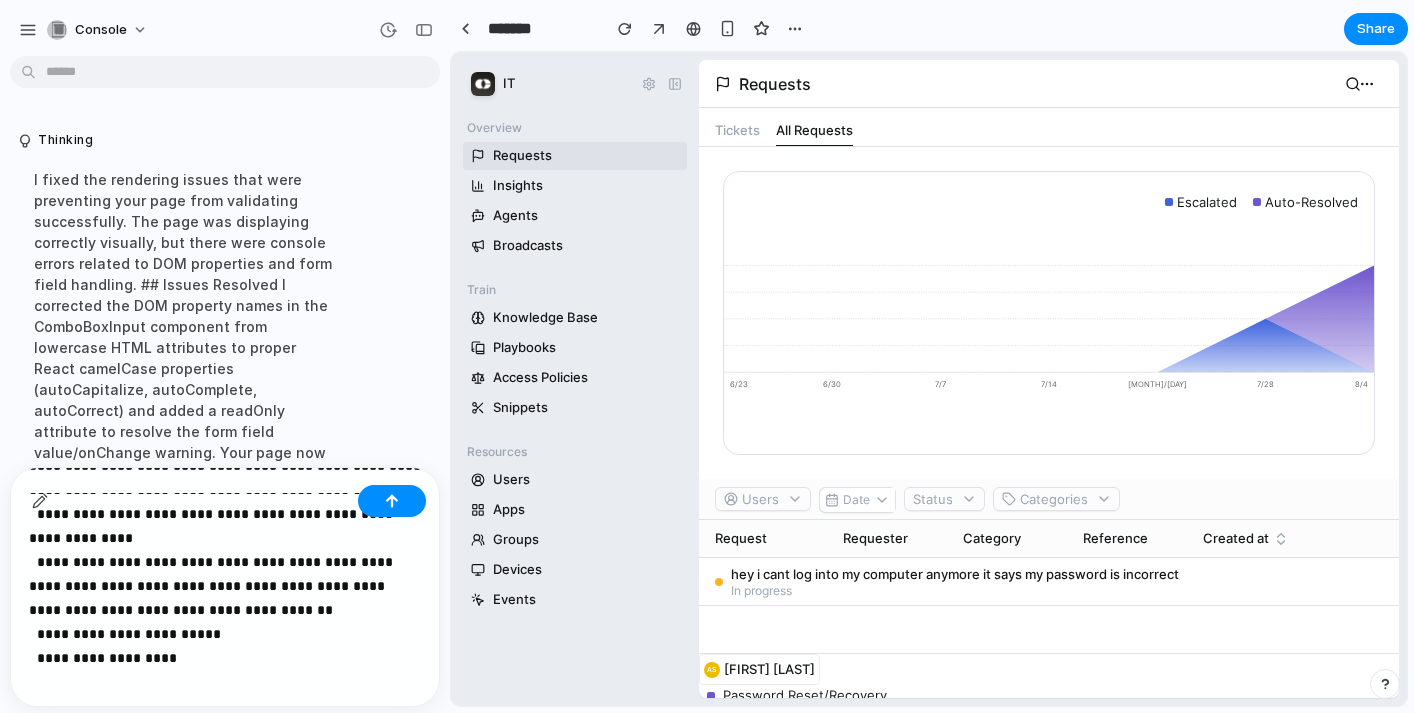 scroll, scrollTop: 181, scrollLeft: 0, axis: vertical 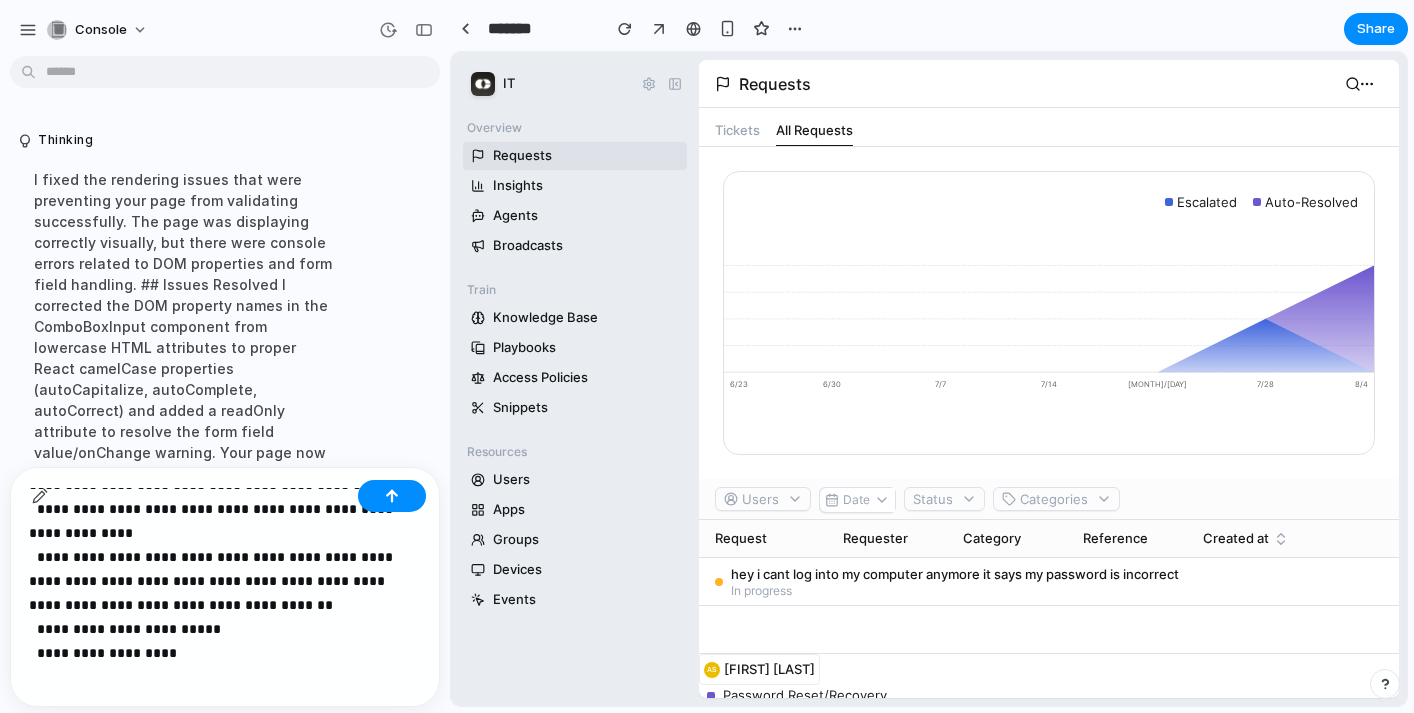 click on "**********" at bounding box center (225, 485) 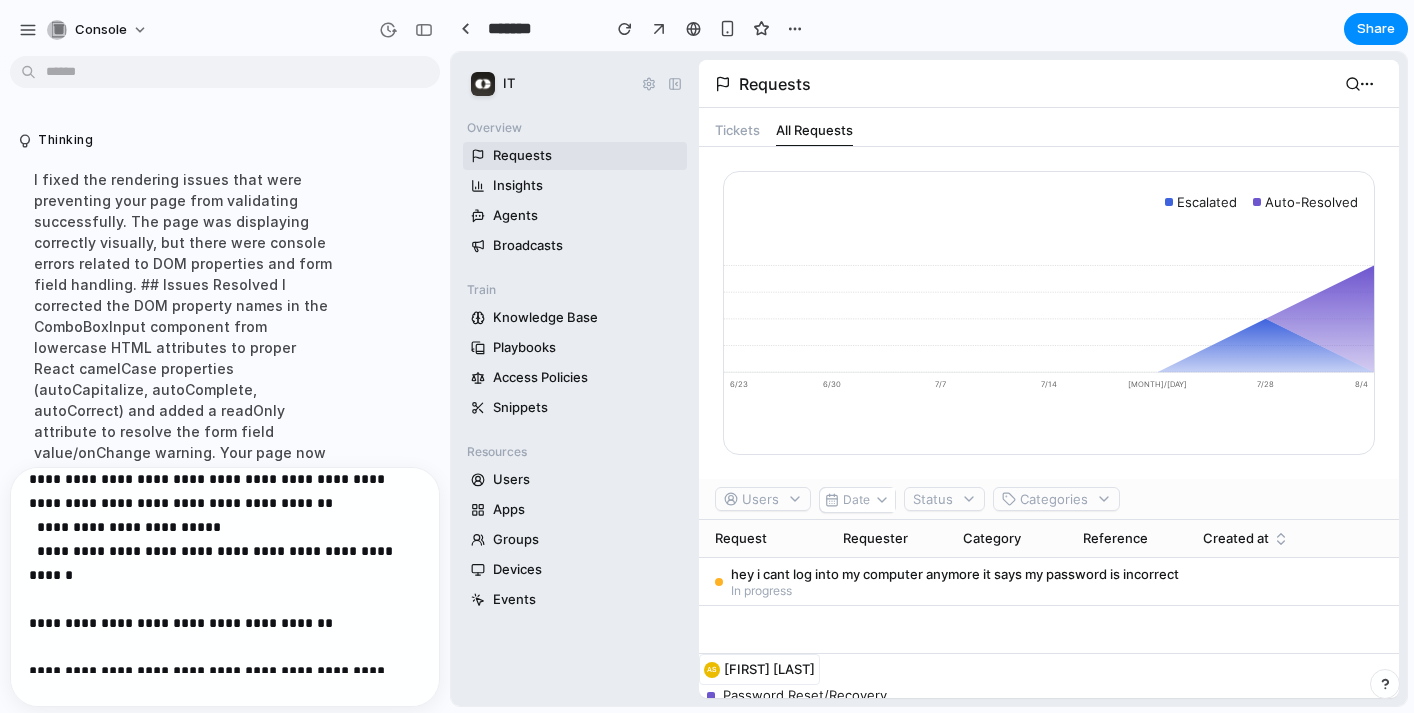 scroll, scrollTop: 300, scrollLeft: 0, axis: vertical 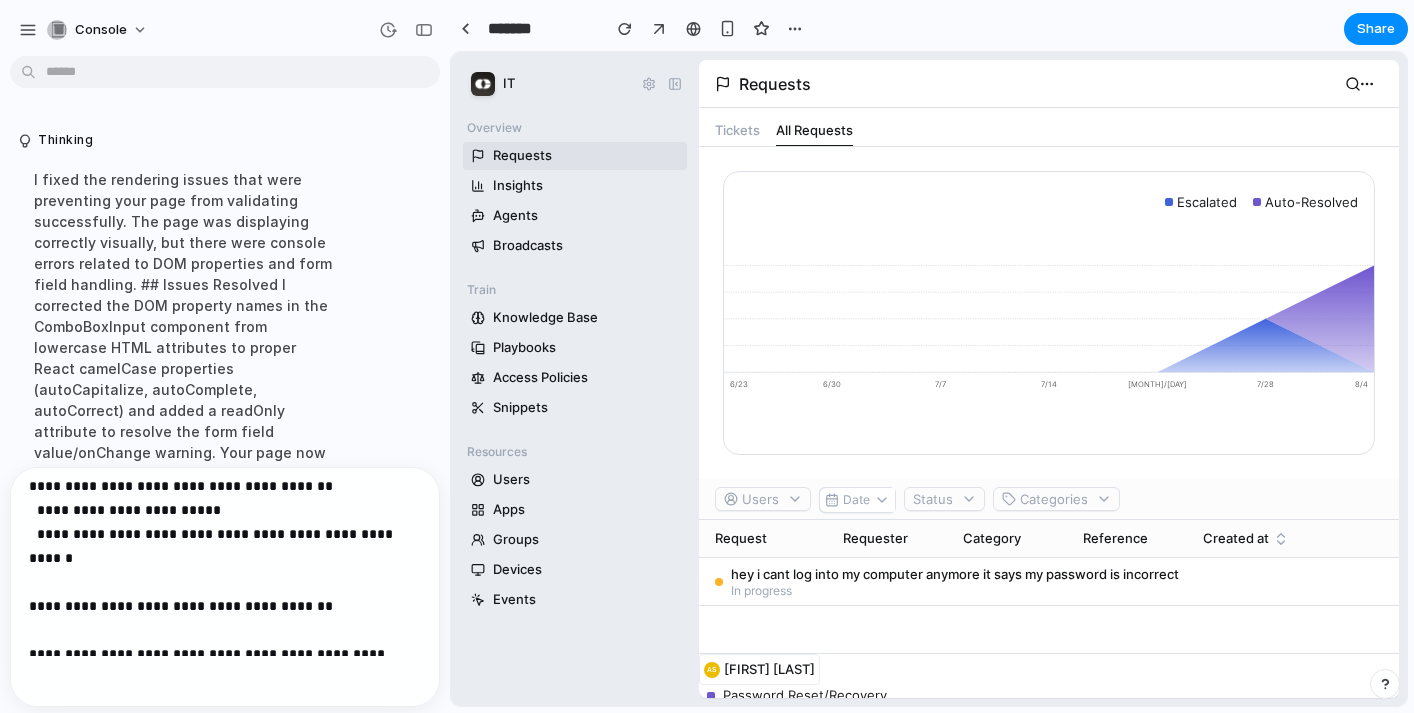 click on "**********" at bounding box center [225, 414] 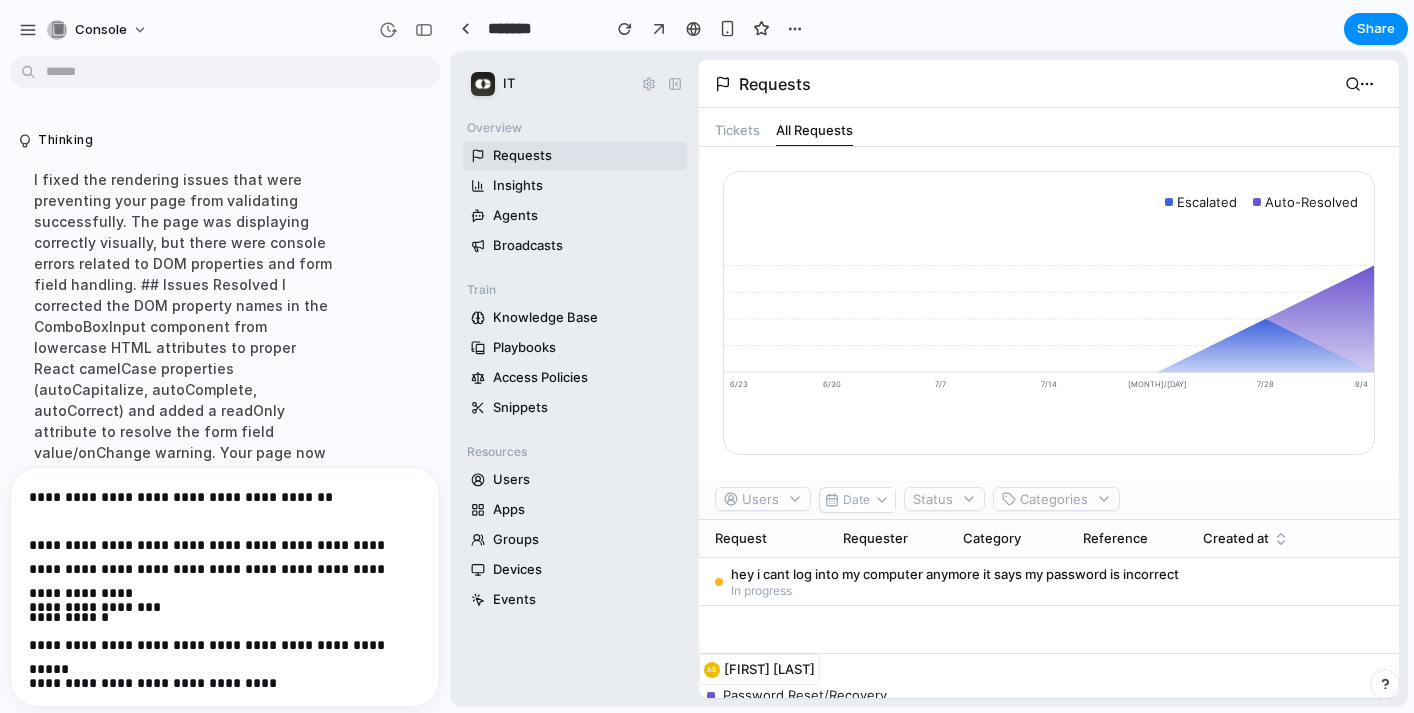 scroll, scrollTop: 407, scrollLeft: 0, axis: vertical 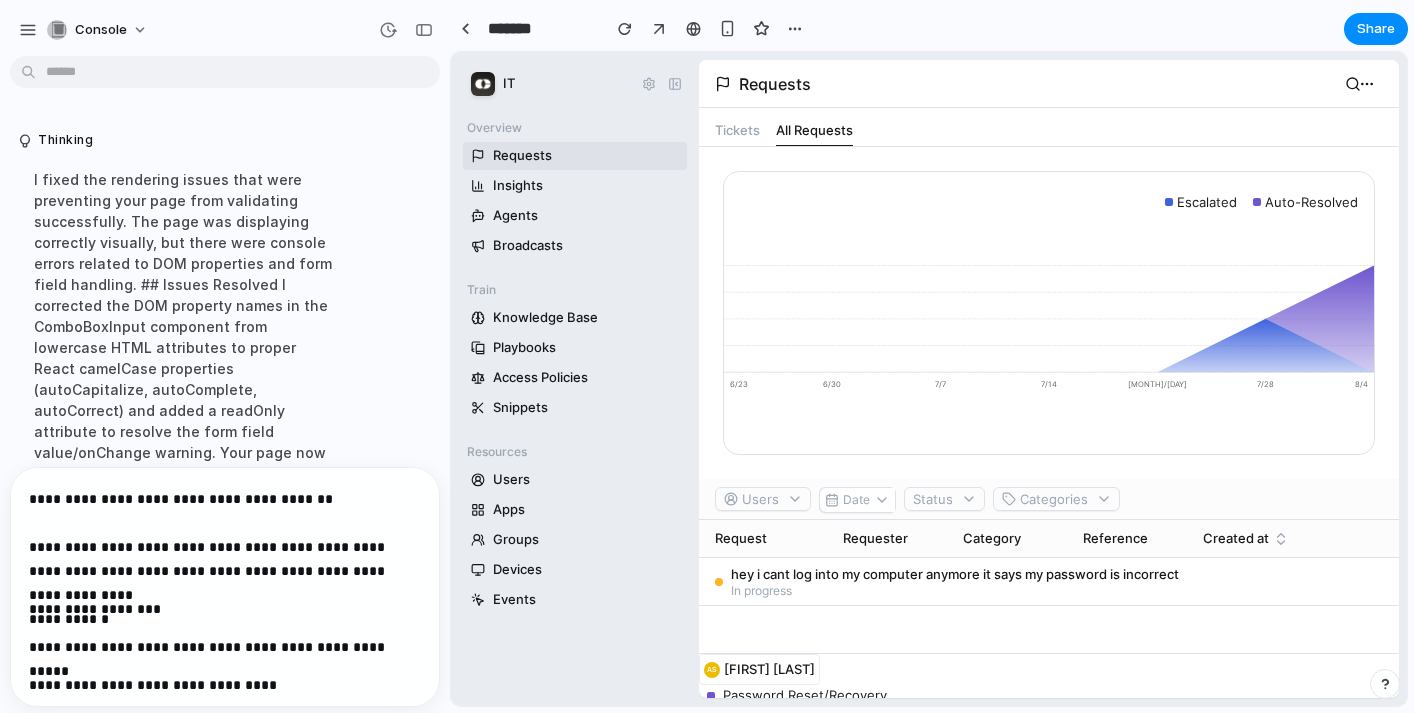 click on "**********" at bounding box center [225, 609] 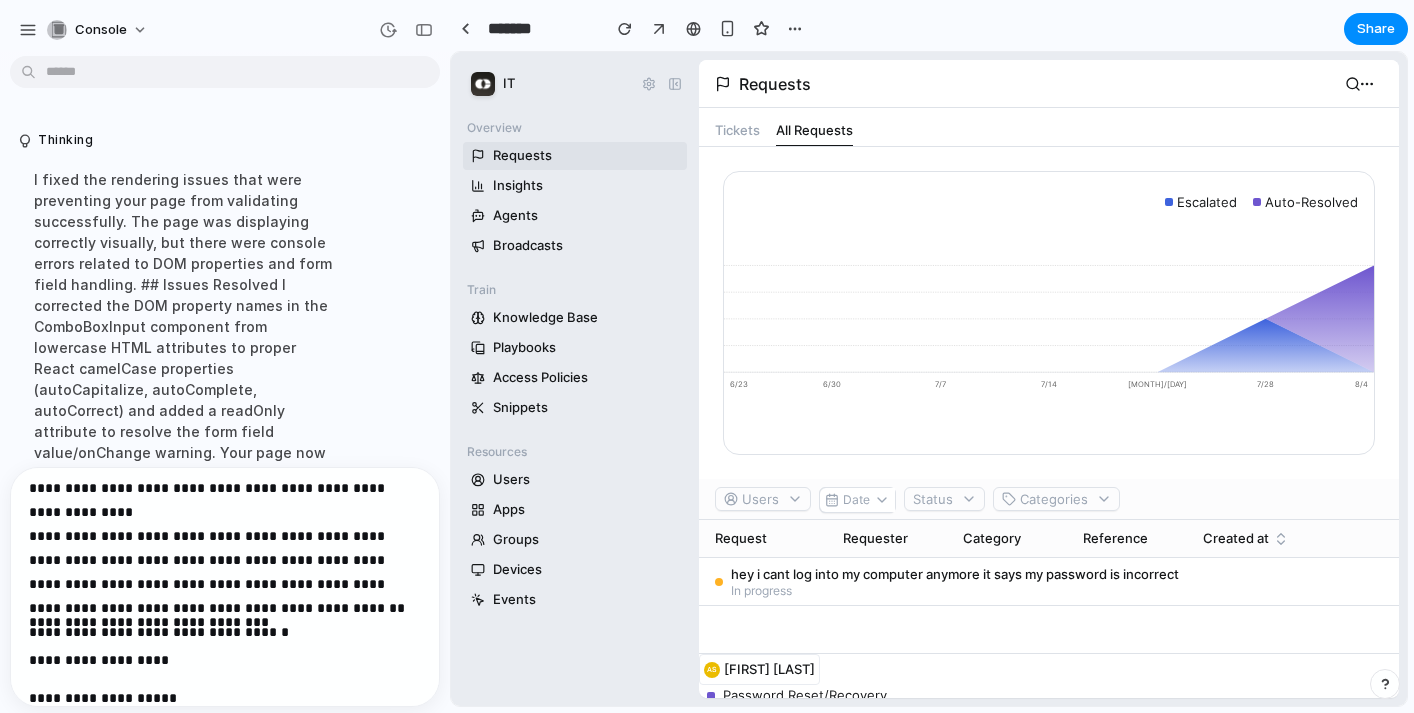 scroll, scrollTop: 492, scrollLeft: 0, axis: vertical 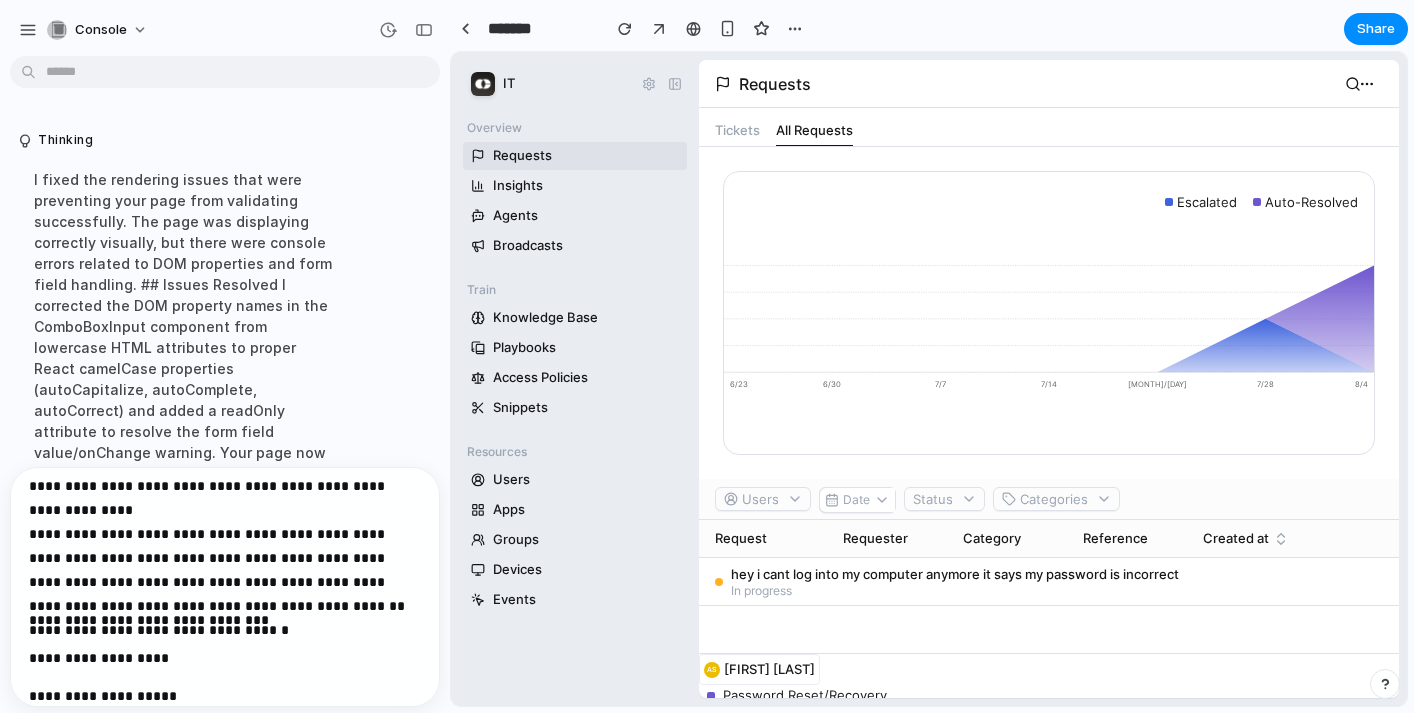 click on "**********" at bounding box center (225, 294) 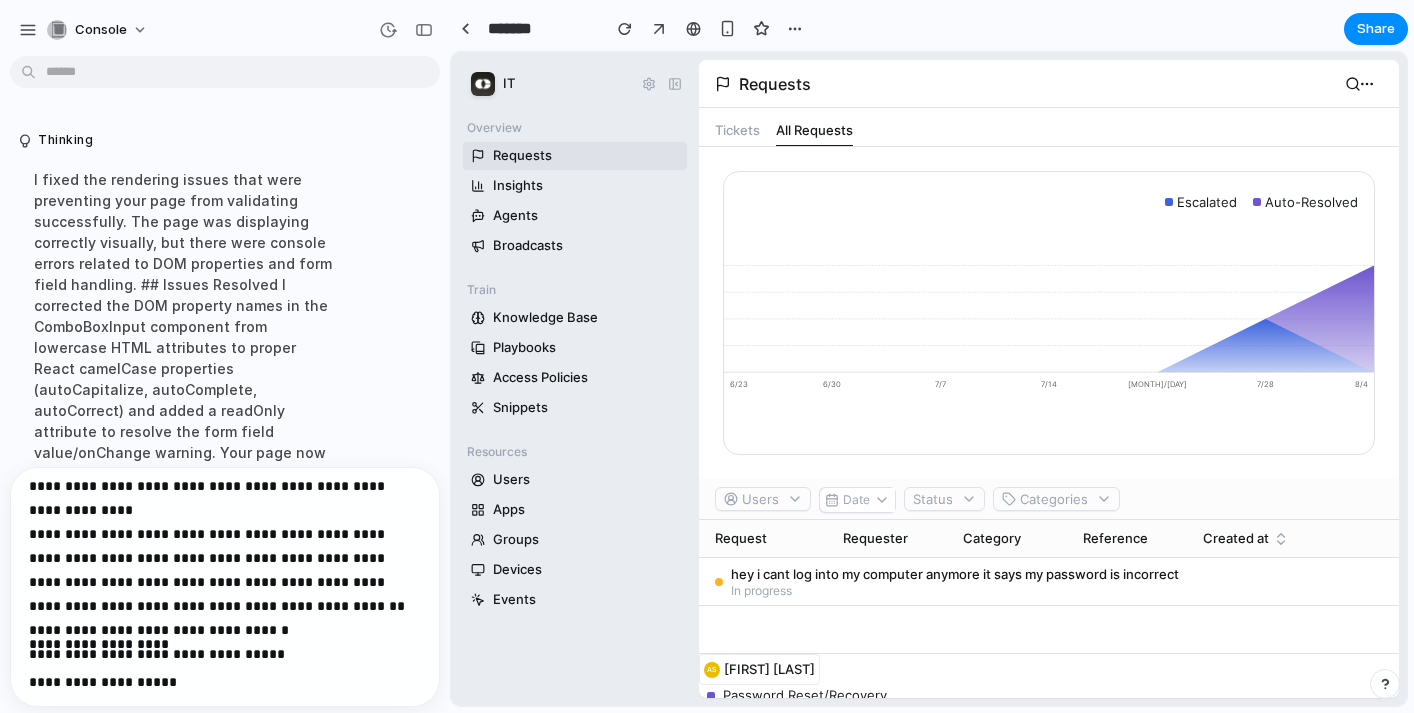 click on "**********" at bounding box center (225, 306) 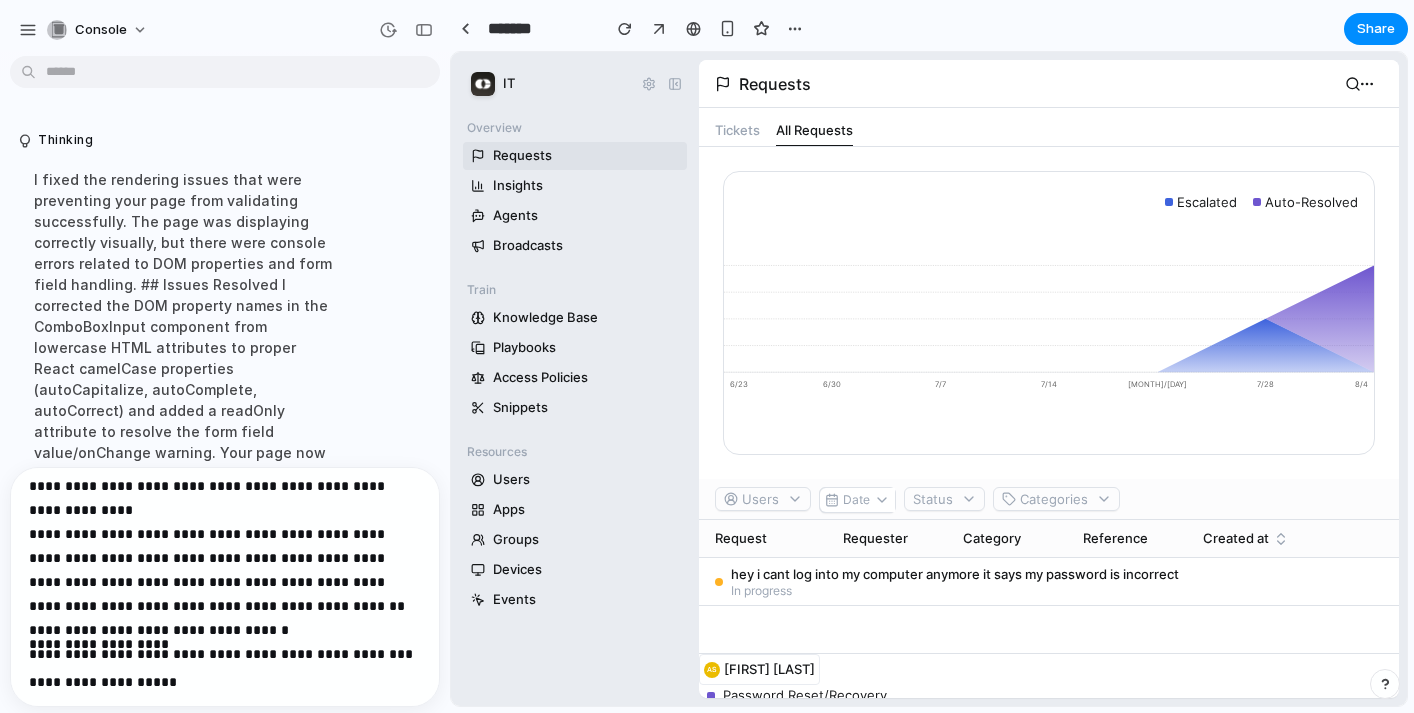 click on "**********" at bounding box center (225, 306) 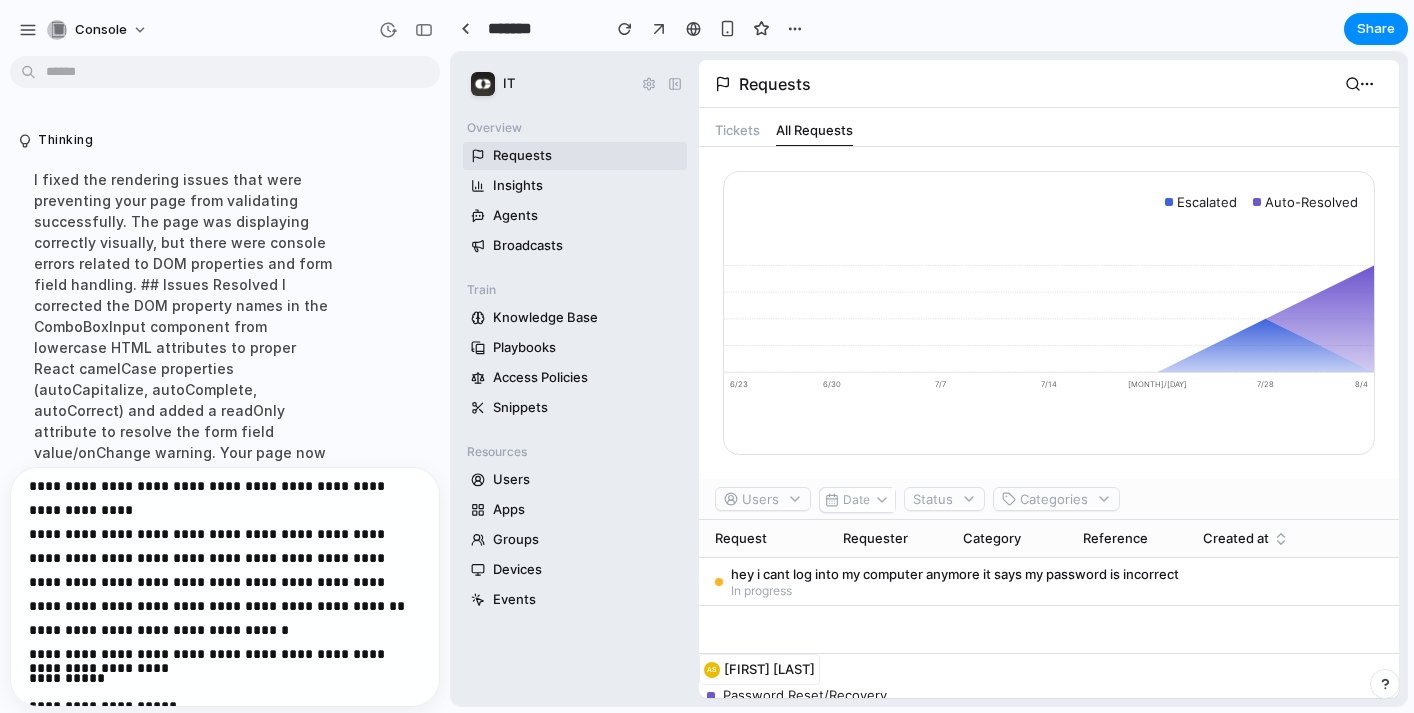 click on "**********" at bounding box center [225, 318] 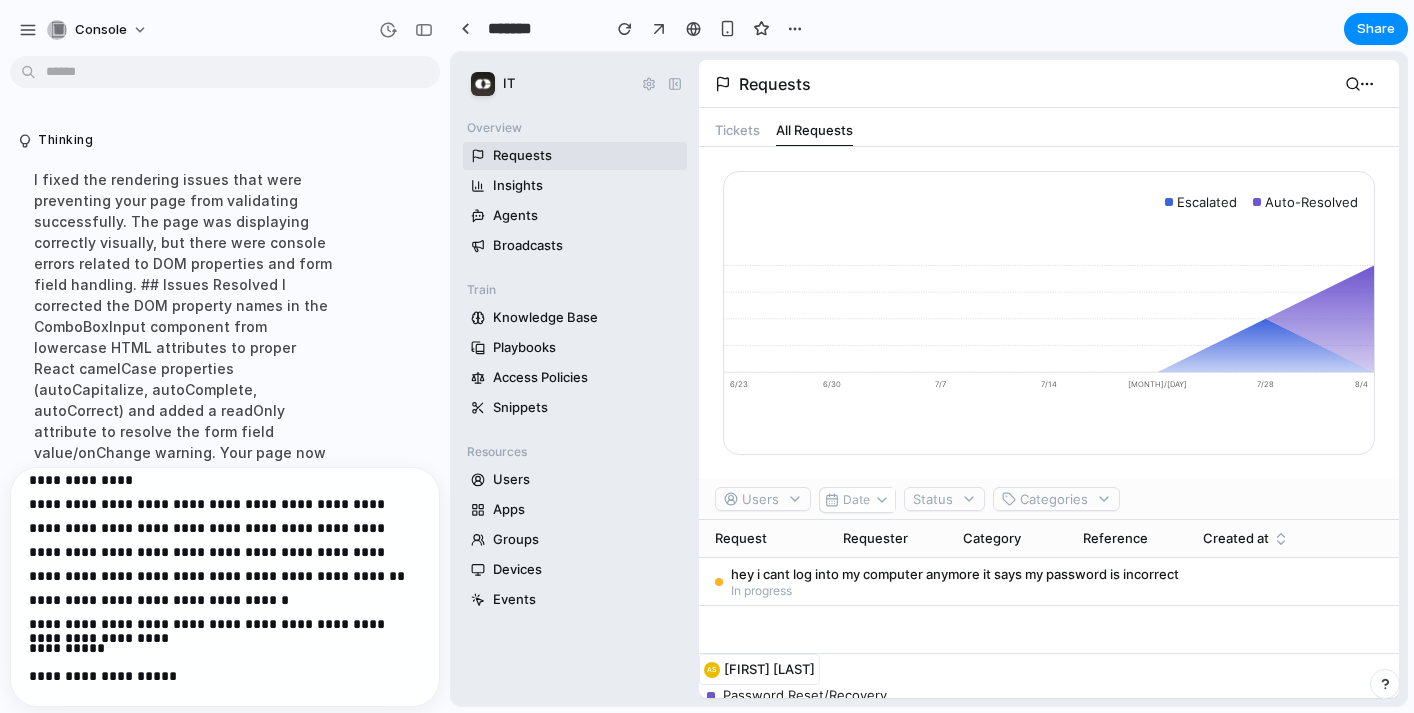 scroll, scrollTop: 536, scrollLeft: 0, axis: vertical 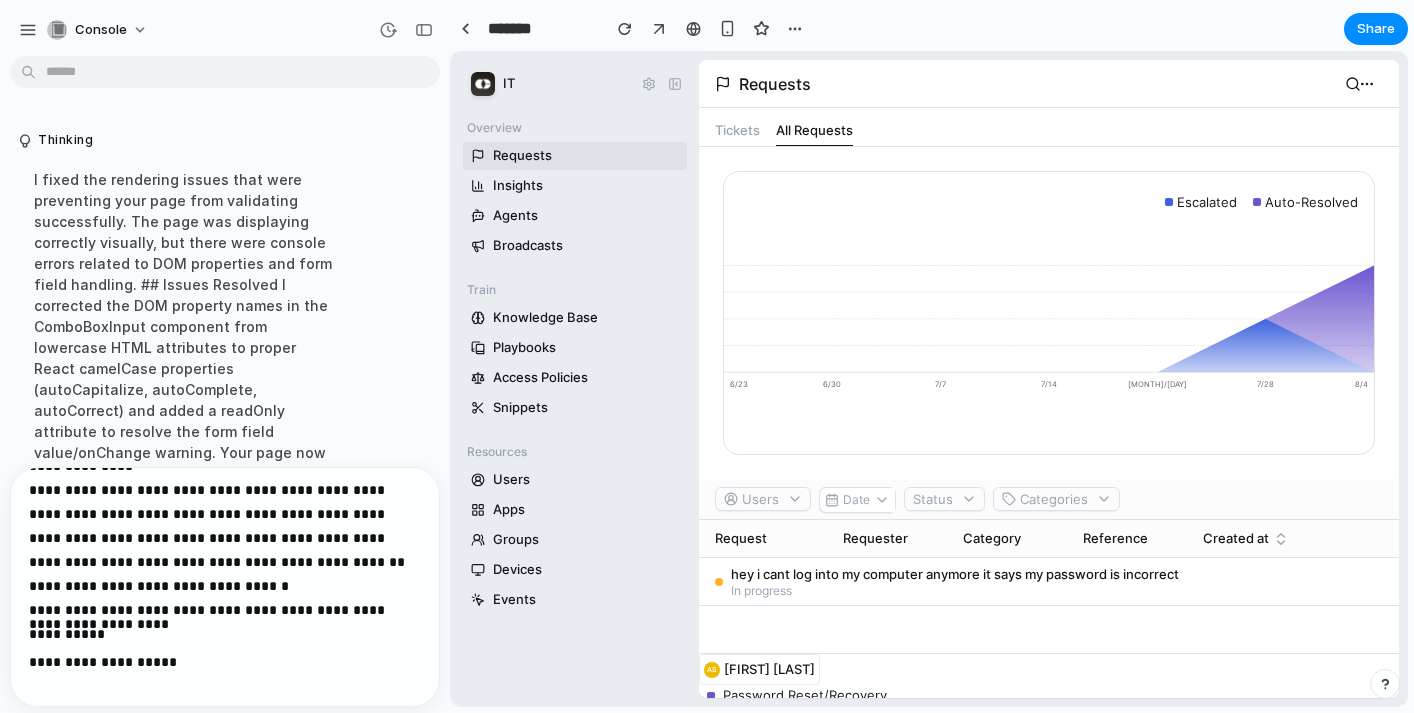 click on "**********" at bounding box center (225, 624) 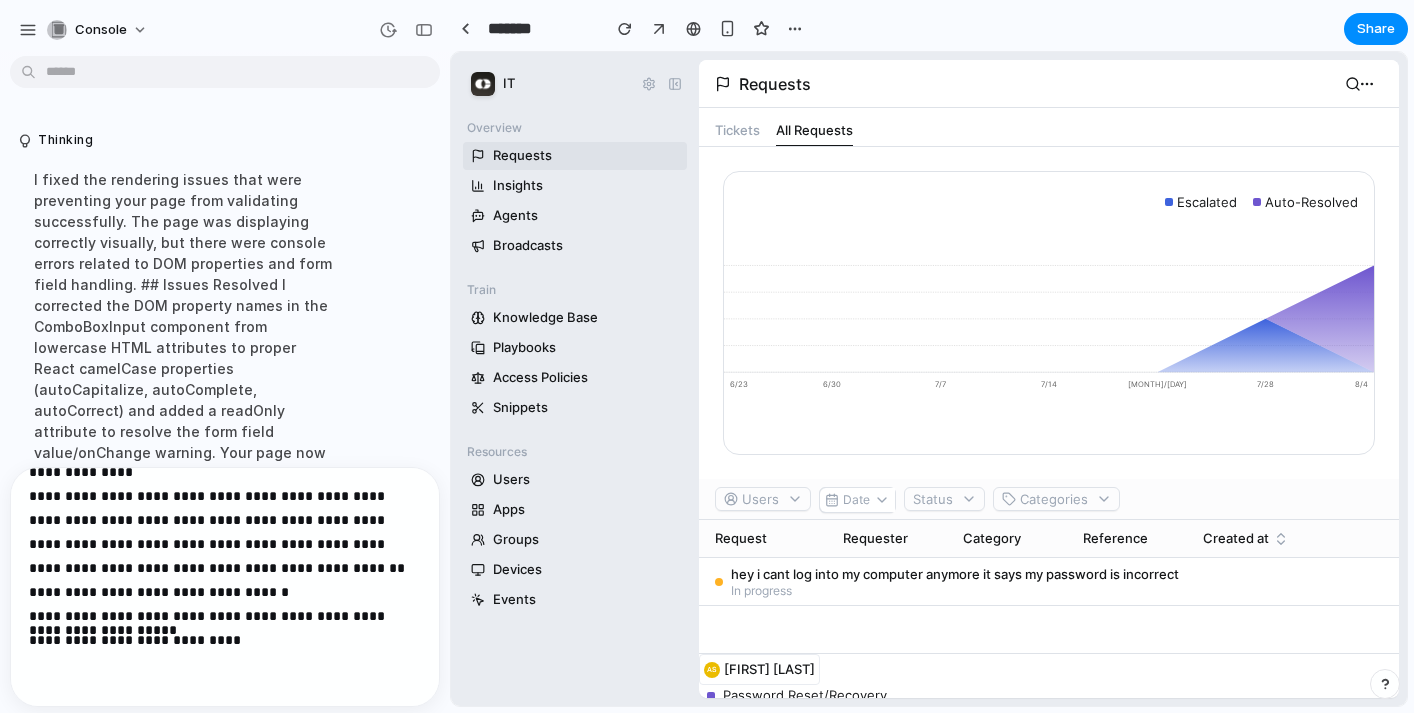 scroll, scrollTop: 536, scrollLeft: 0, axis: vertical 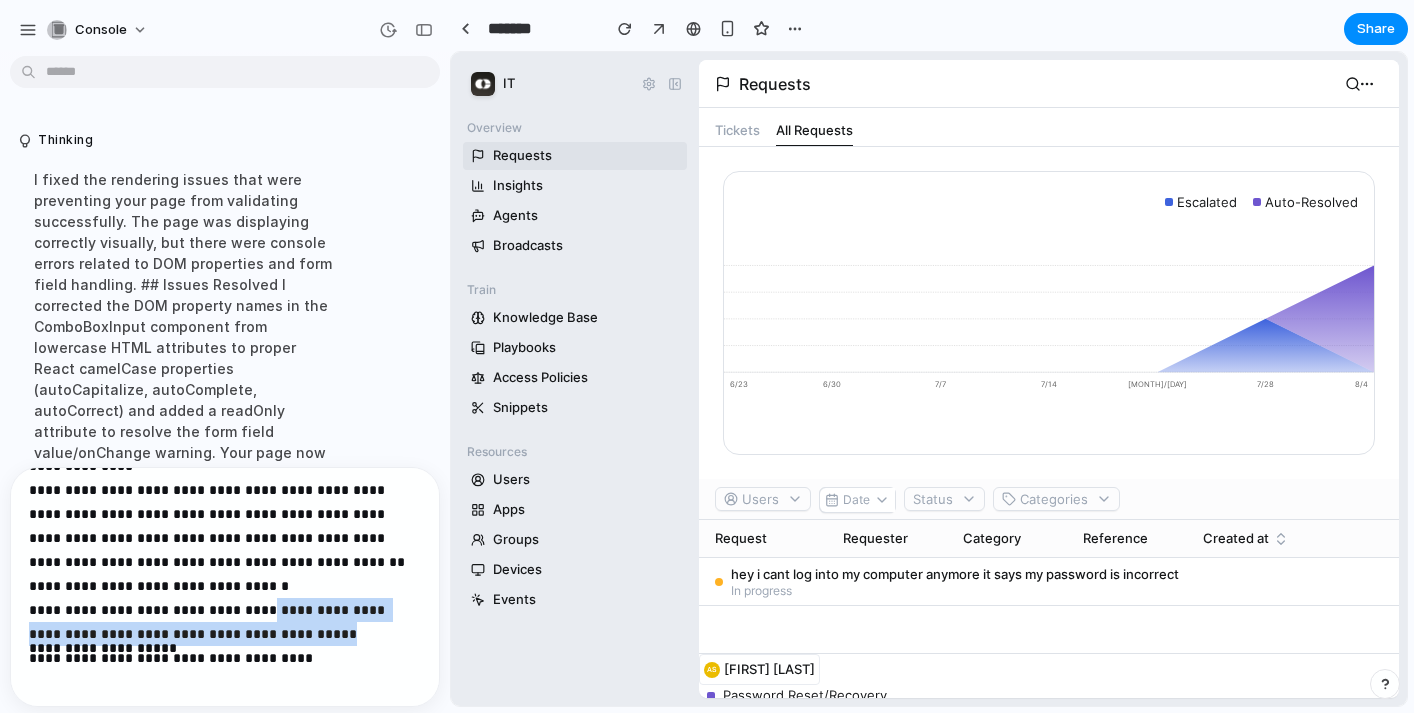 copy on "**********" 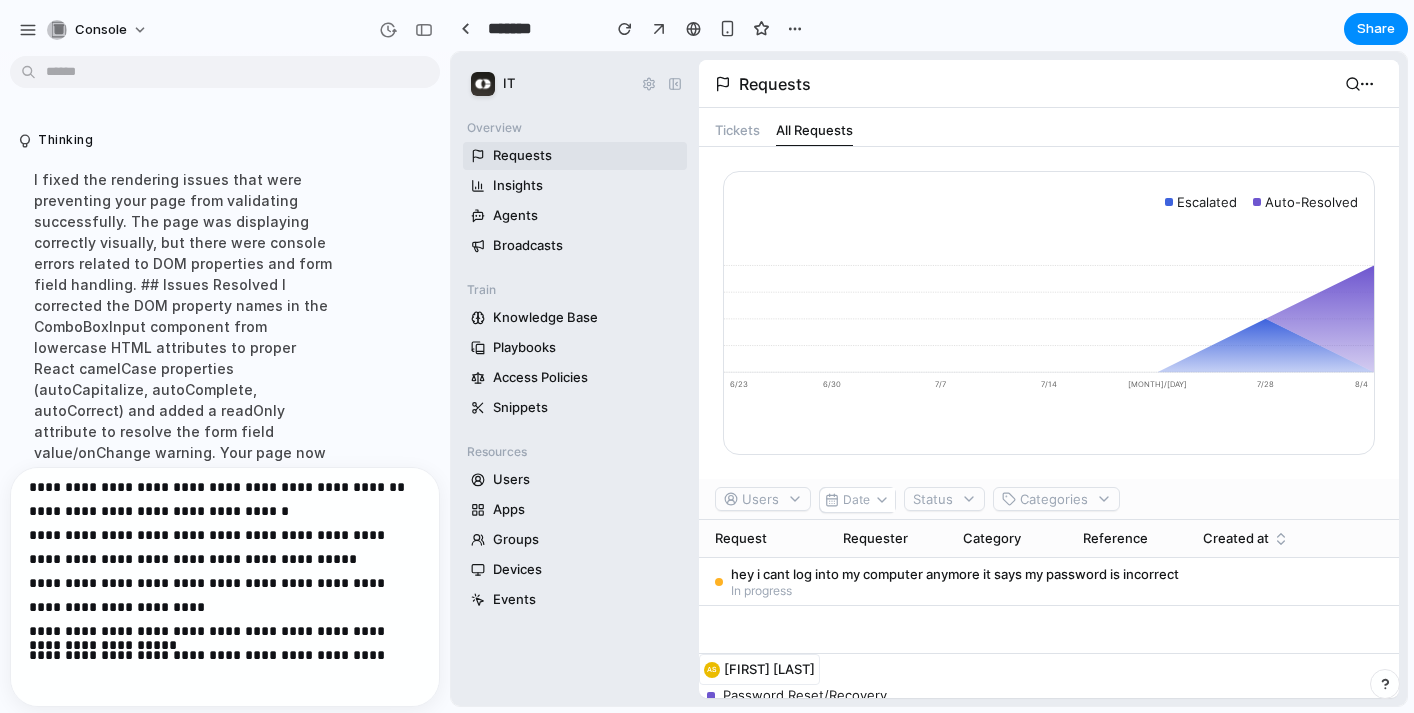 scroll, scrollTop: 626, scrollLeft: 0, axis: vertical 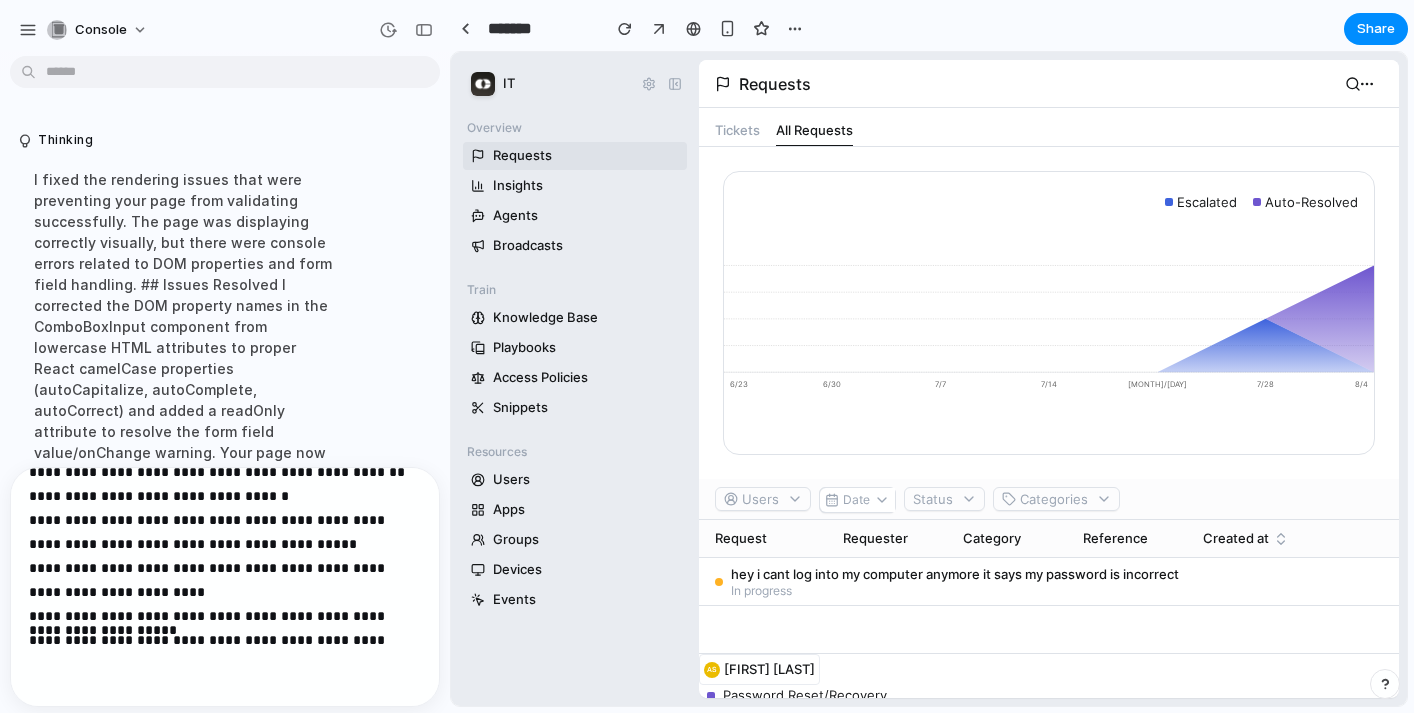 click on "**********" at bounding box center [225, 630] 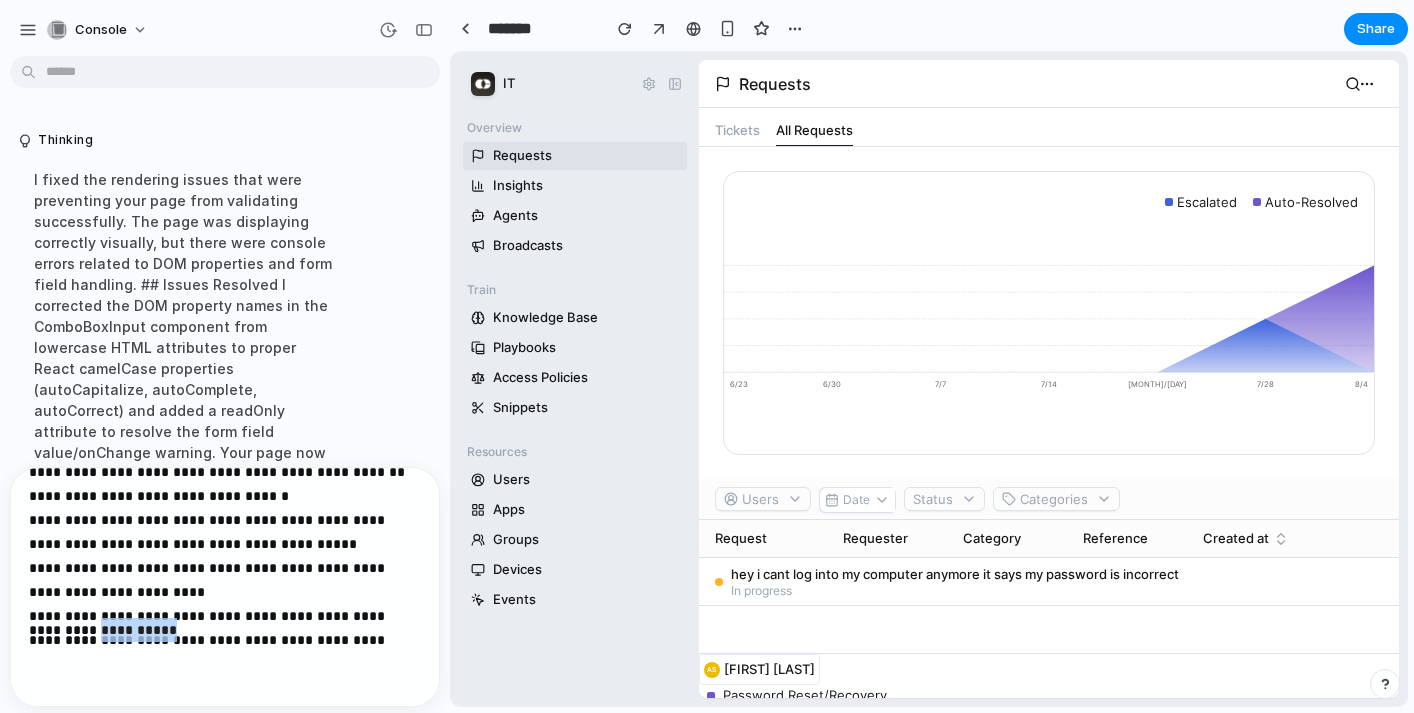 click on "**********" at bounding box center [225, 630] 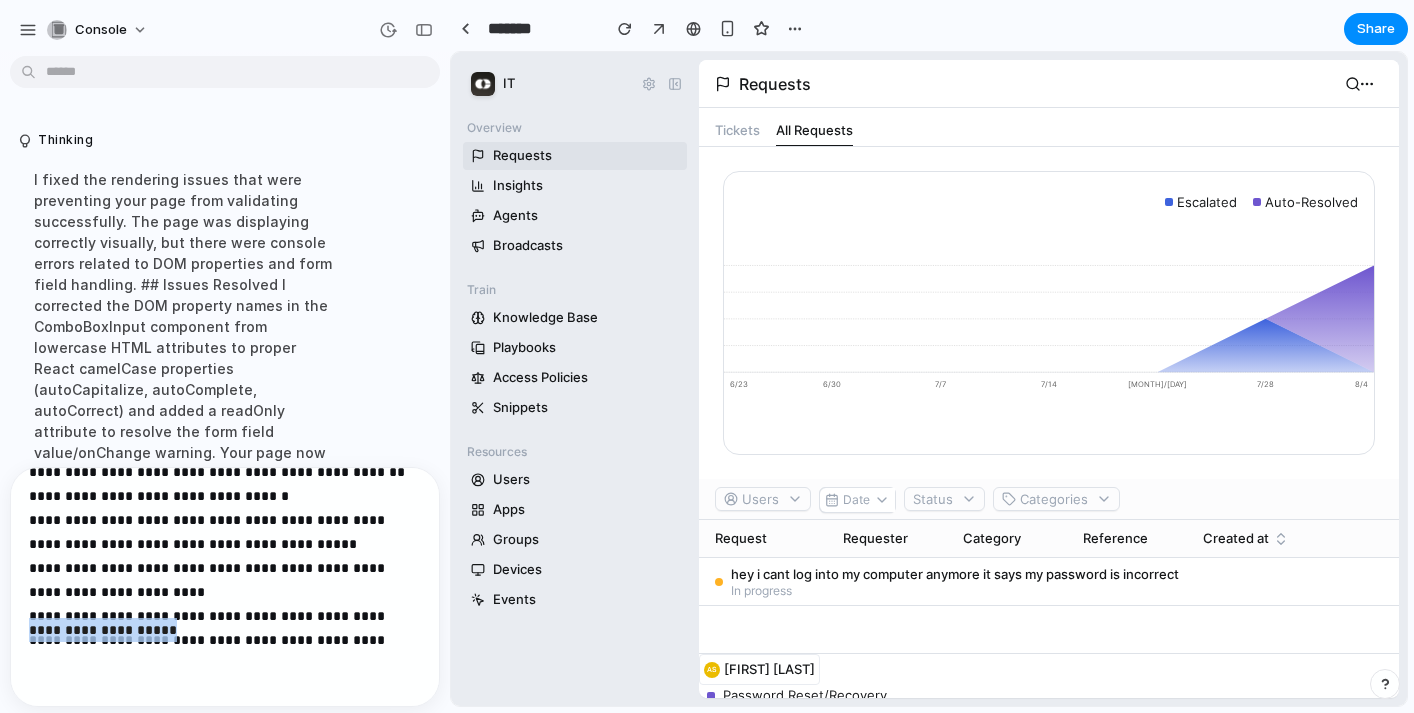 click on "**********" at bounding box center [225, 630] 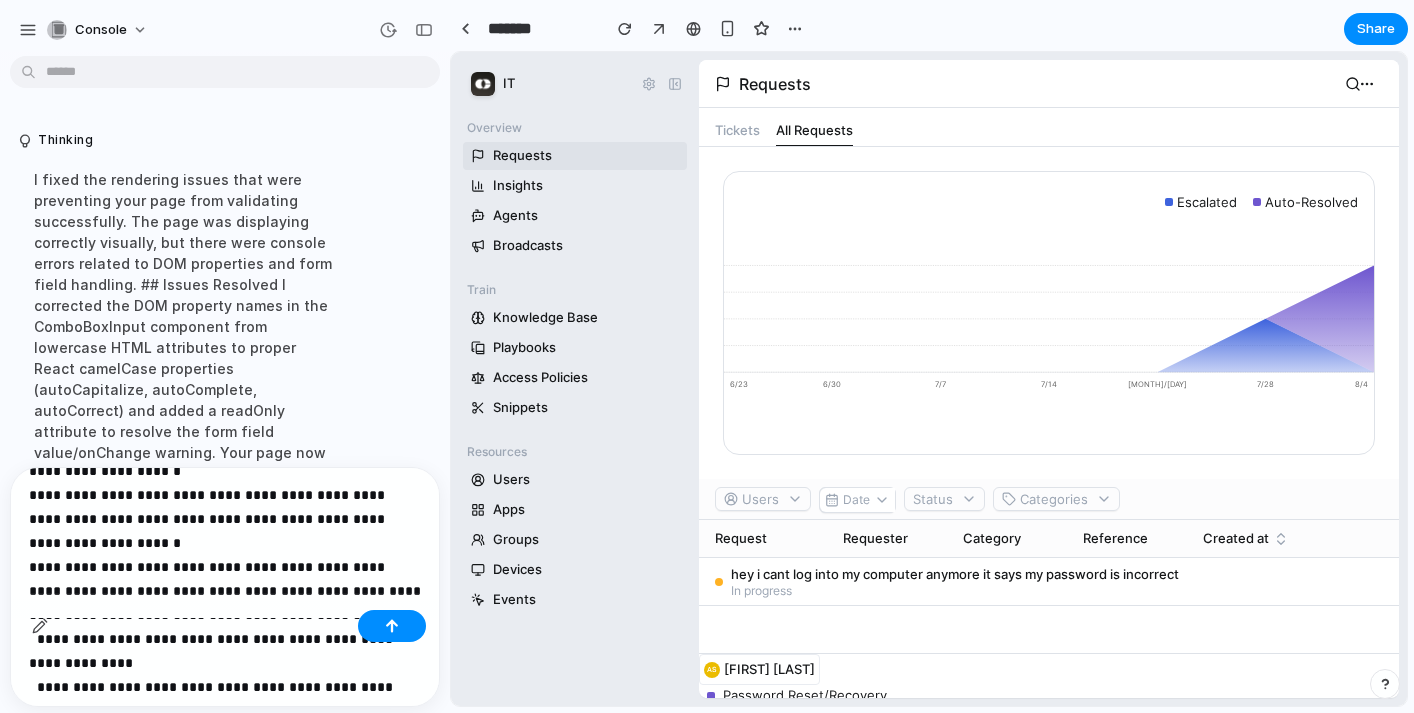 scroll, scrollTop: 0, scrollLeft: 0, axis: both 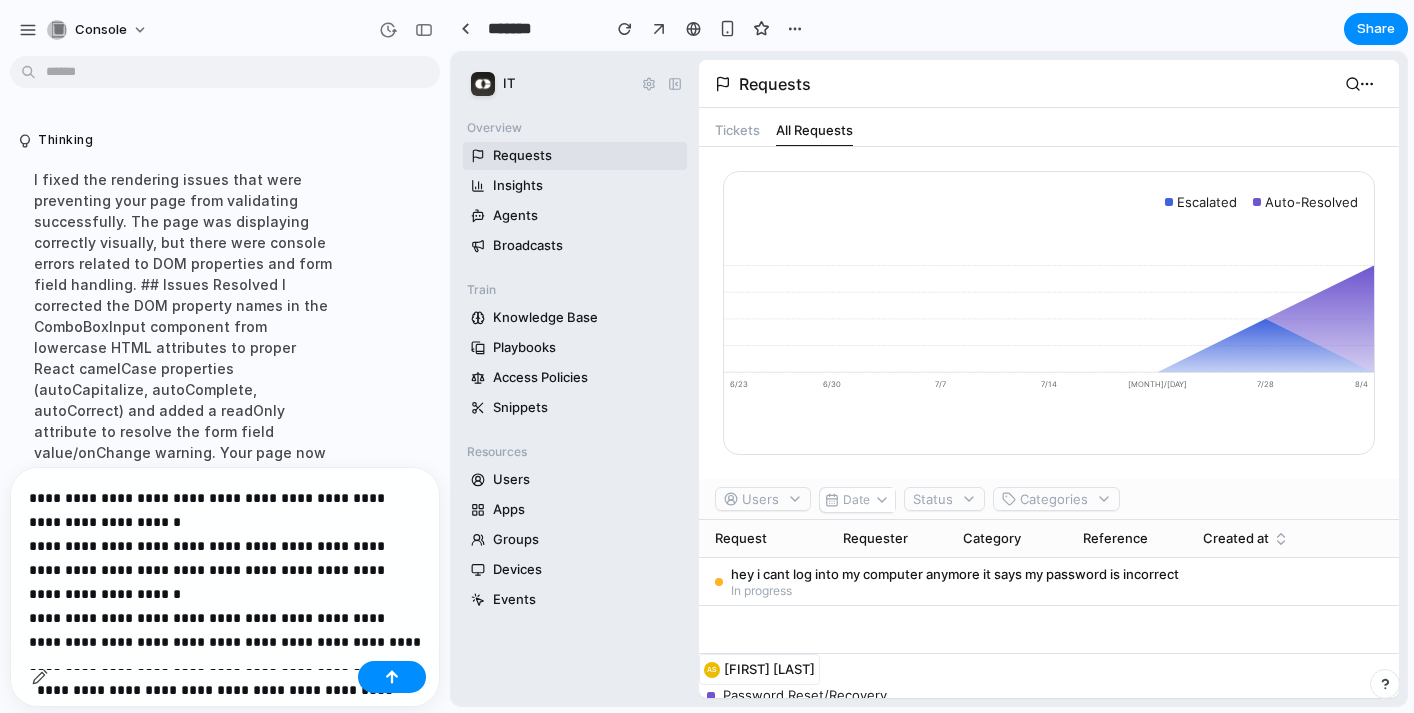 click on "**********" at bounding box center [225, 858] 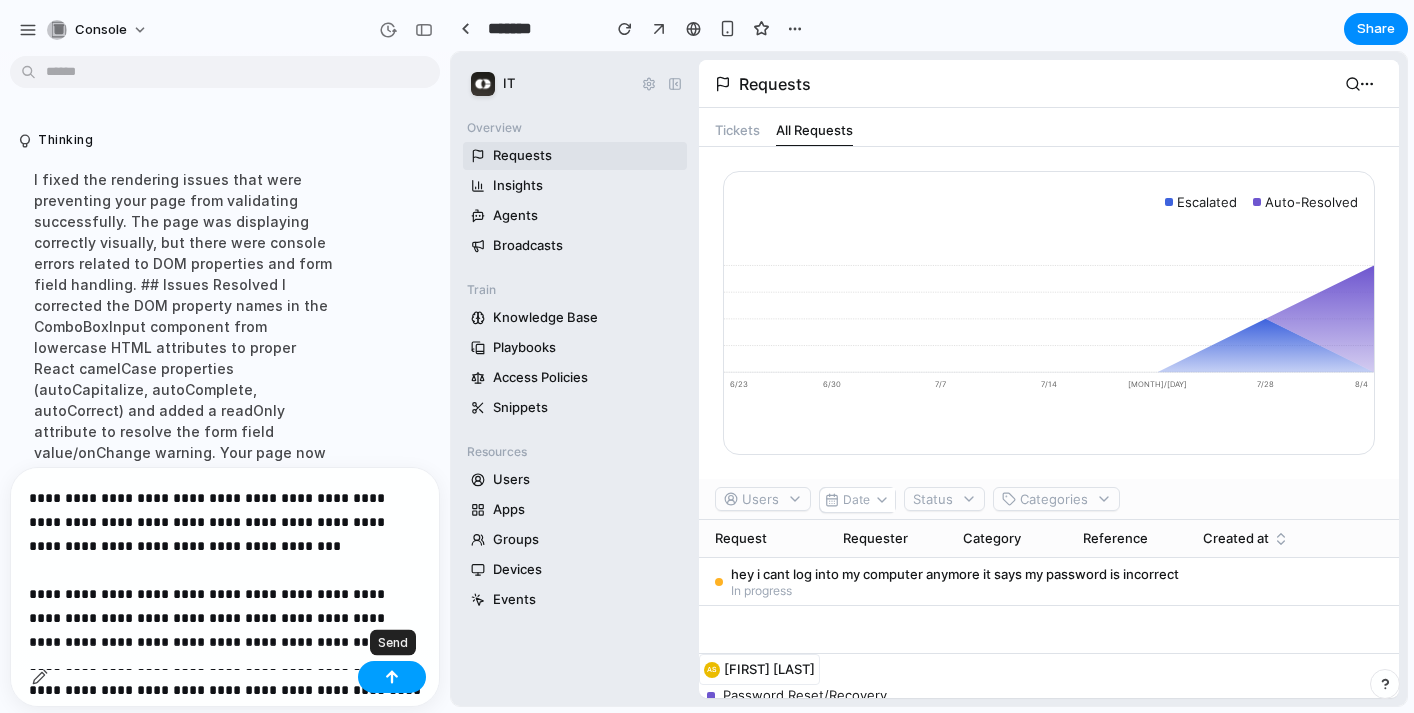 click at bounding box center (392, 677) 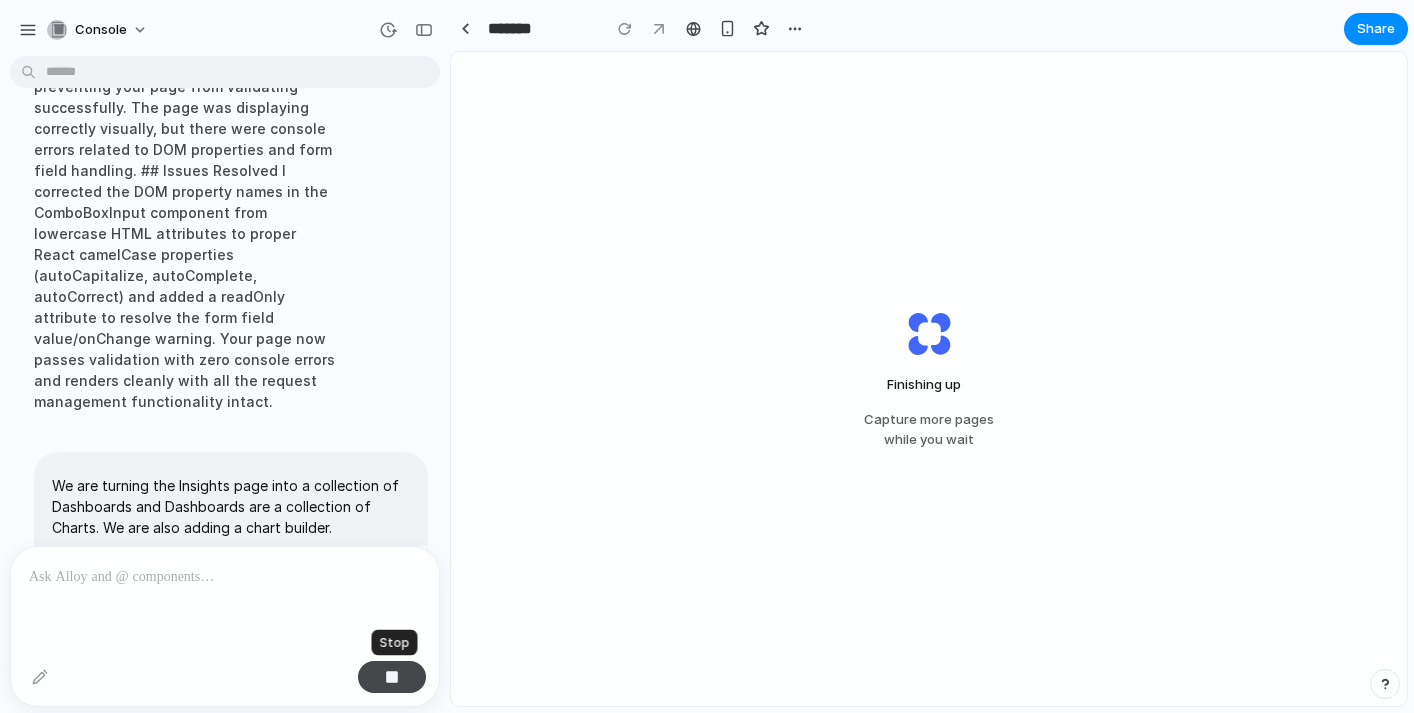 scroll, scrollTop: 376, scrollLeft: 0, axis: vertical 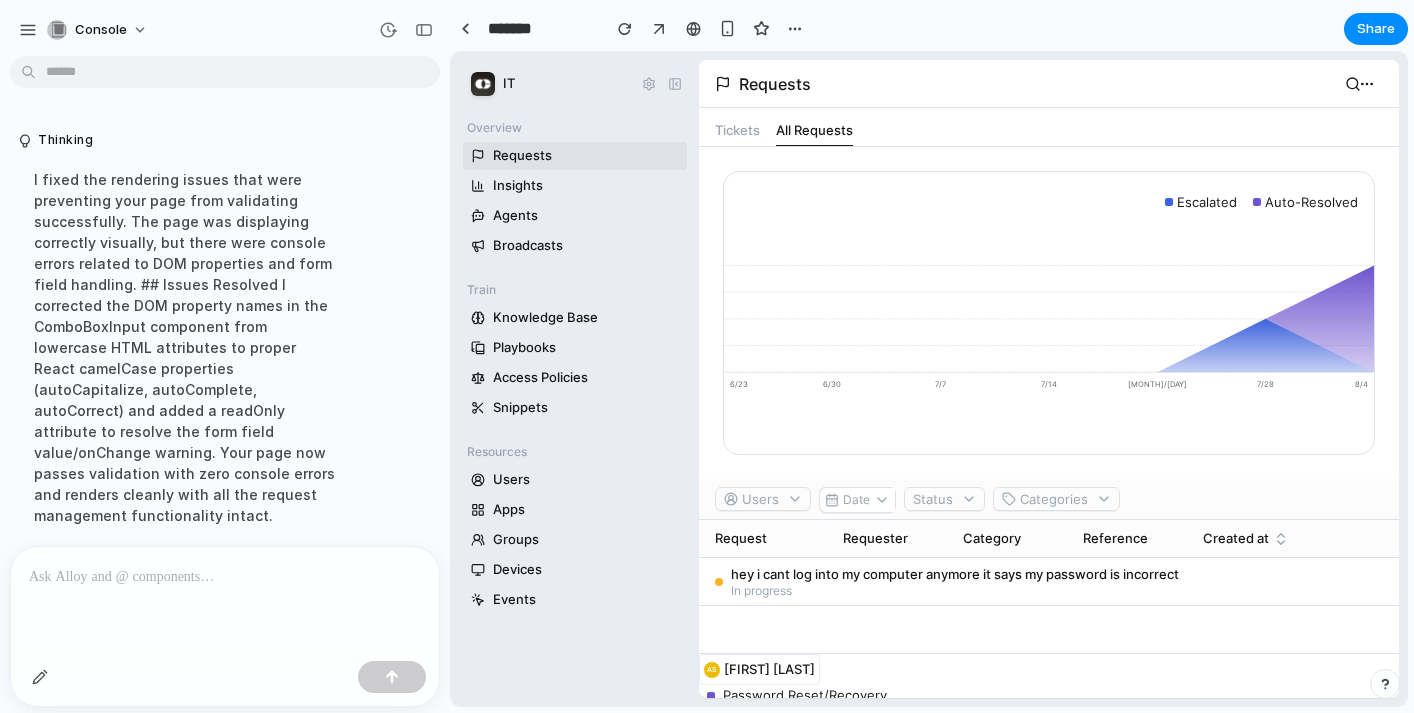click at bounding box center [225, 575] 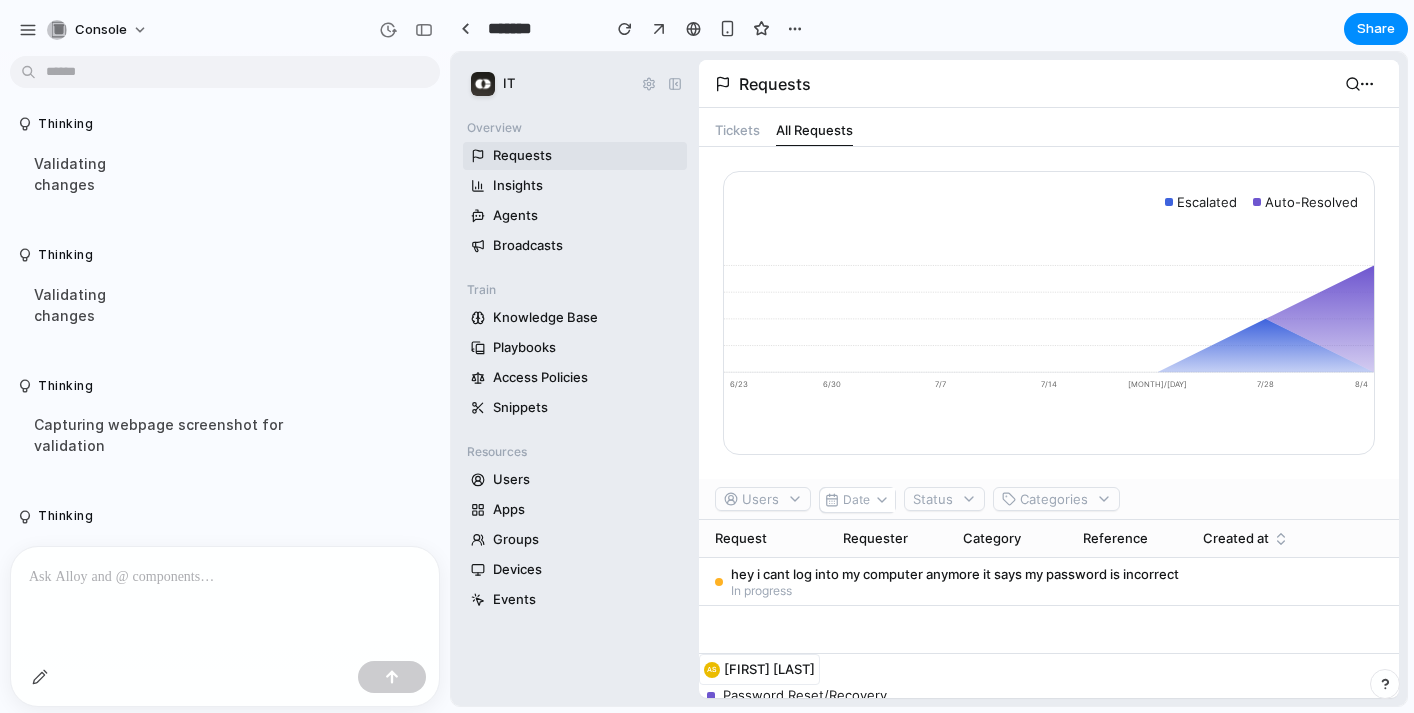 scroll, scrollTop: 376, scrollLeft: 0, axis: vertical 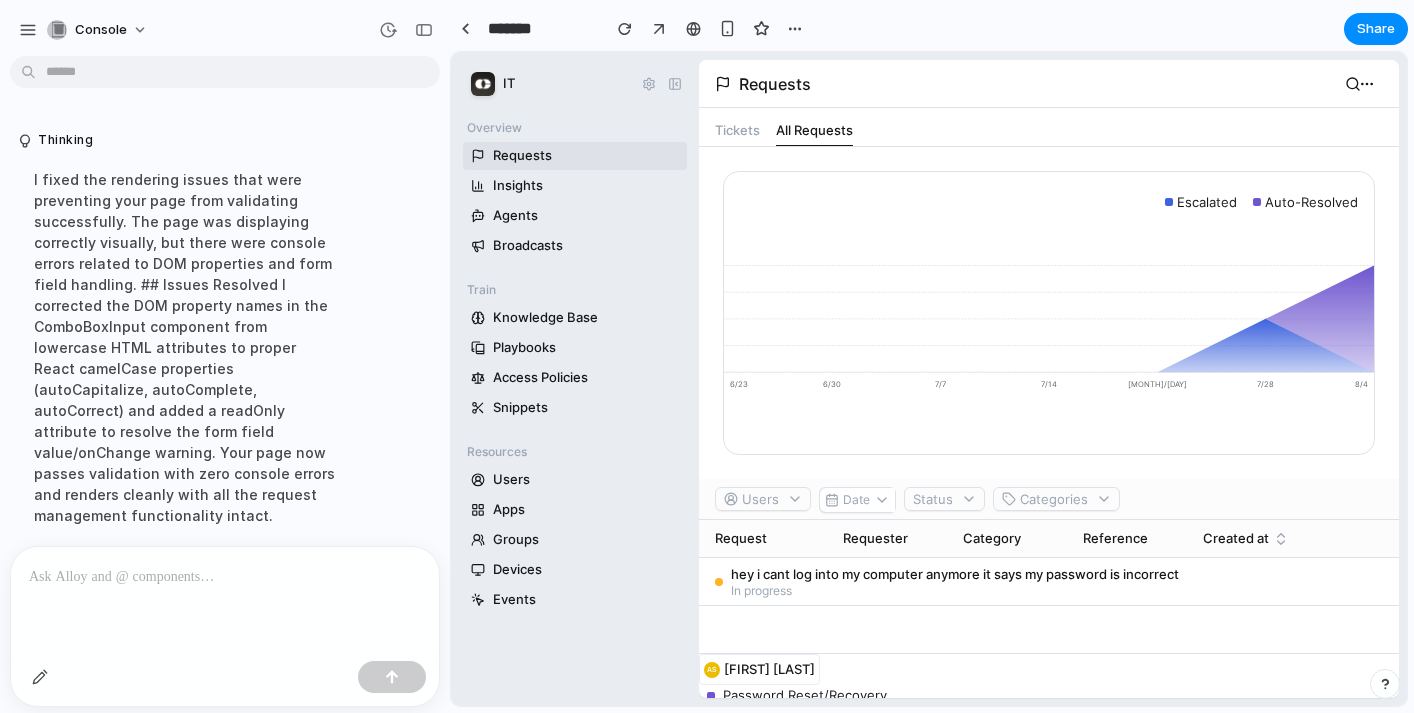click at bounding box center [225, 600] 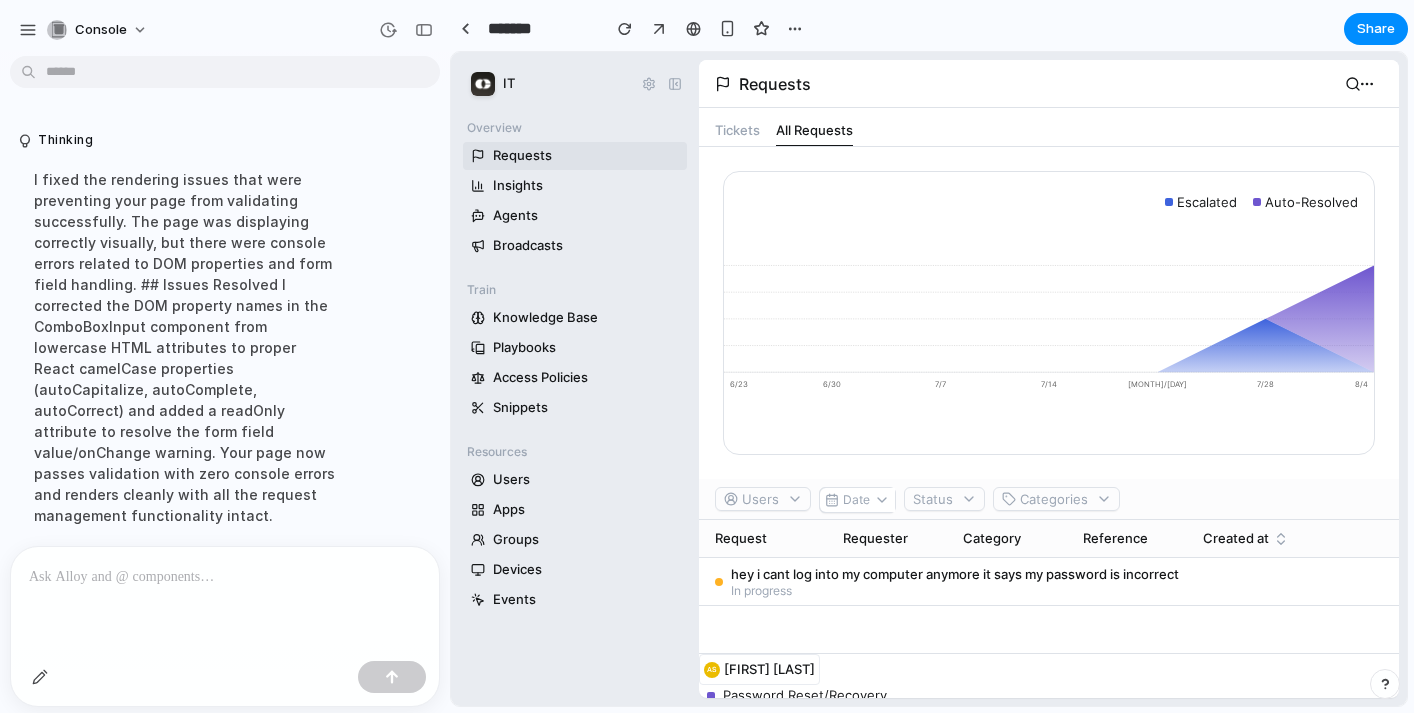 click at bounding box center [225, 577] 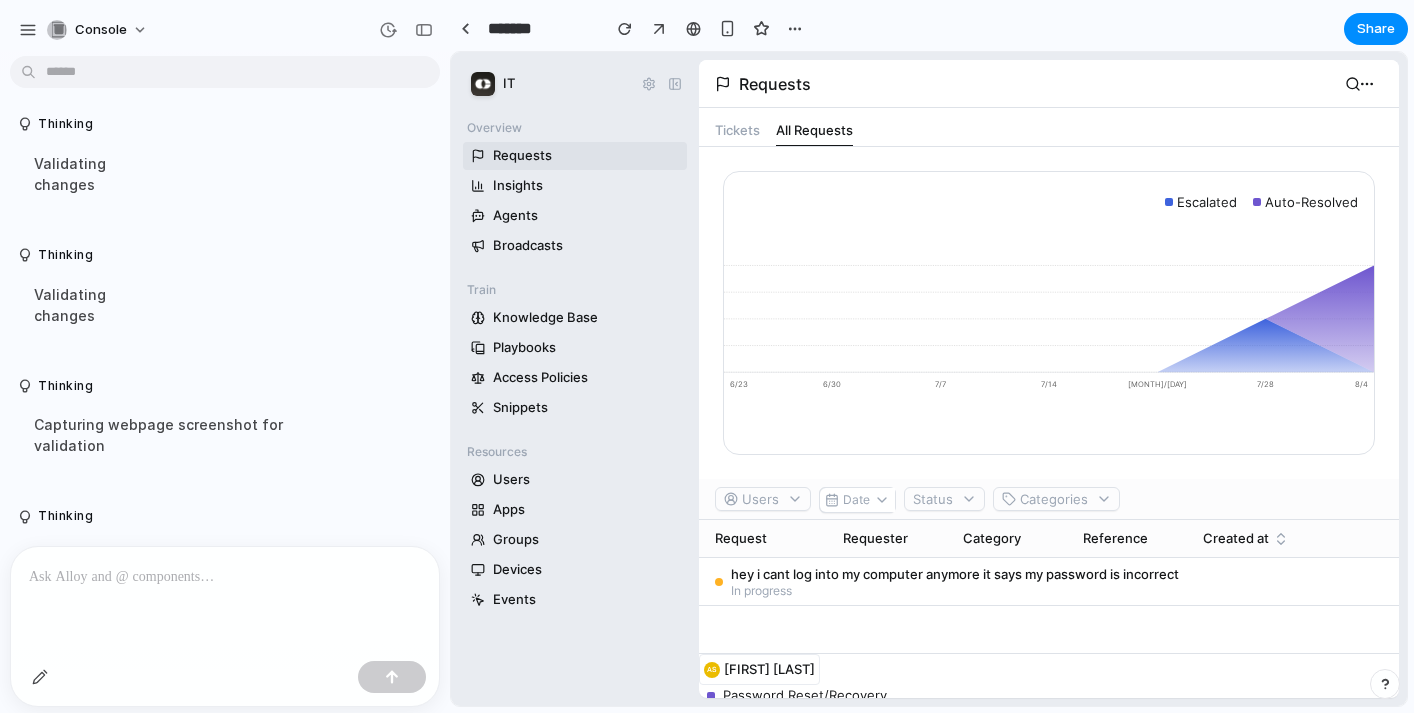 scroll, scrollTop: 376, scrollLeft: 0, axis: vertical 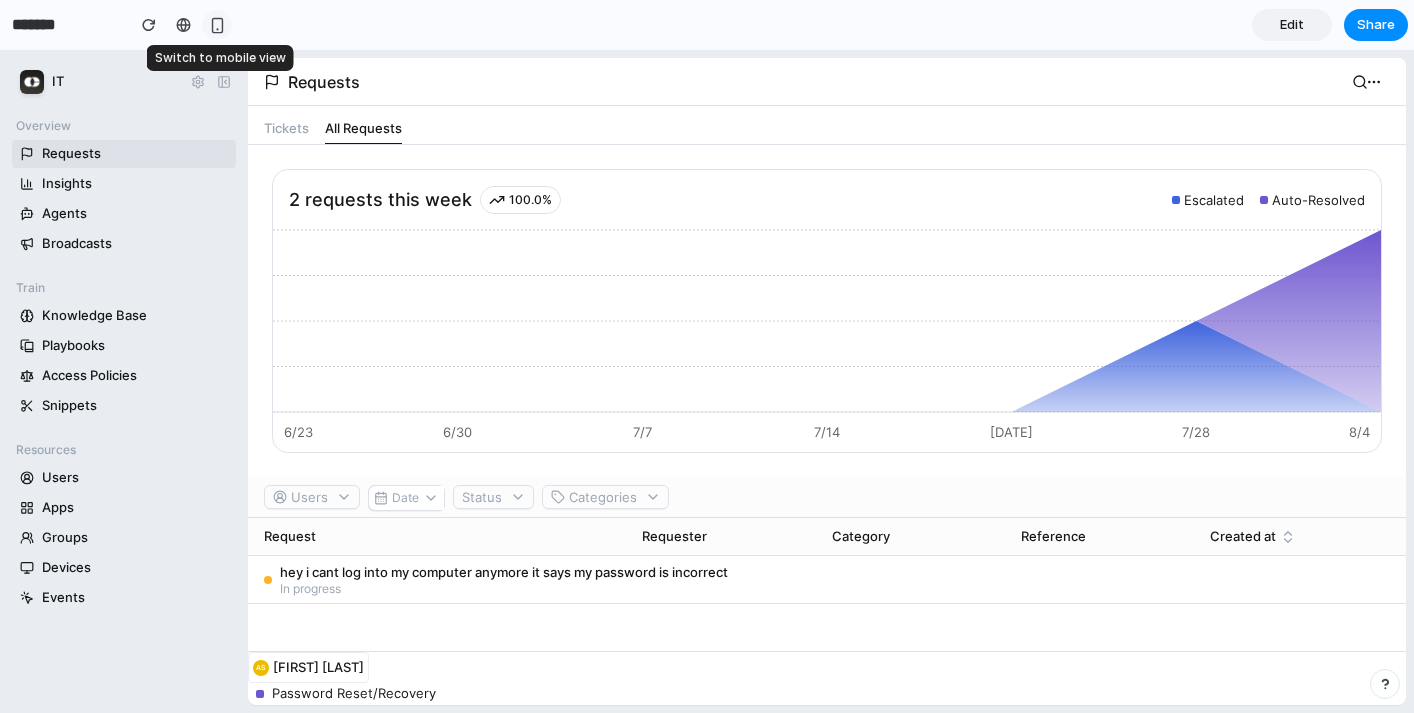 click at bounding box center (217, 25) 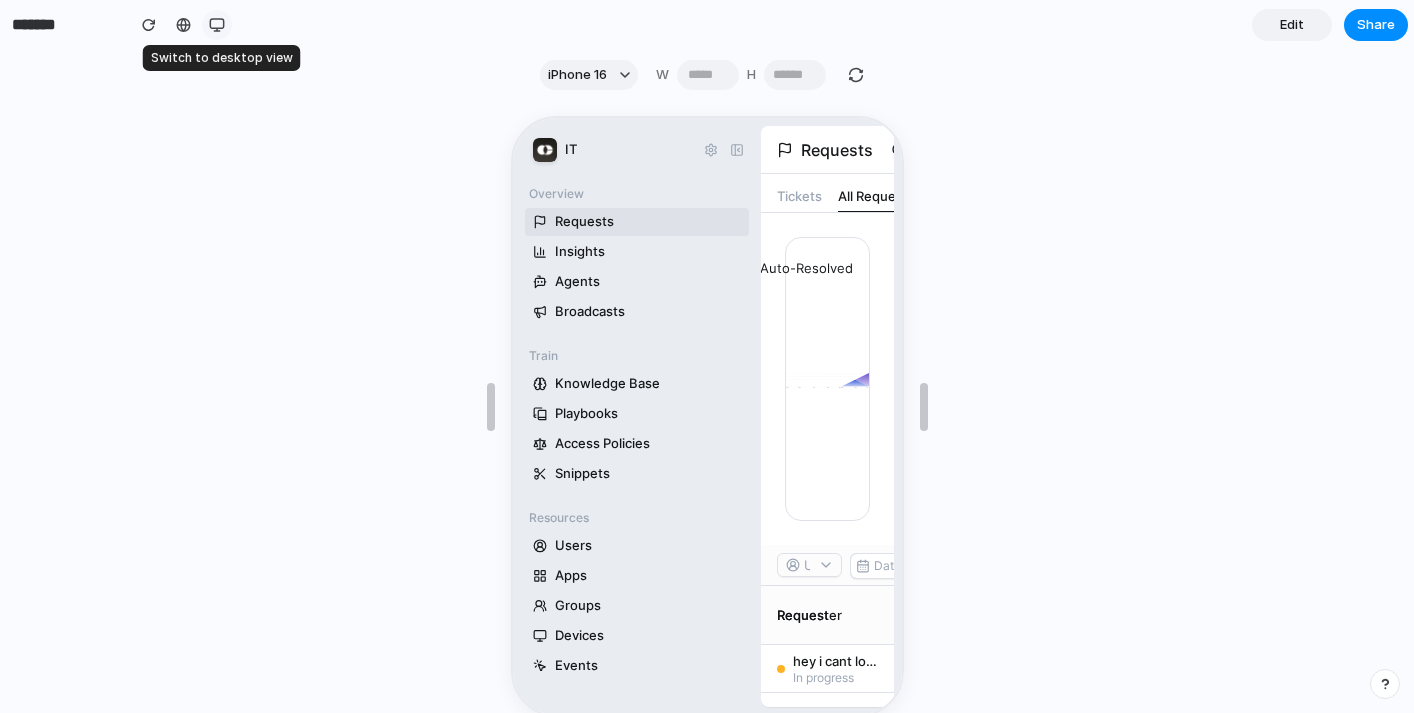 click at bounding box center [217, 25] 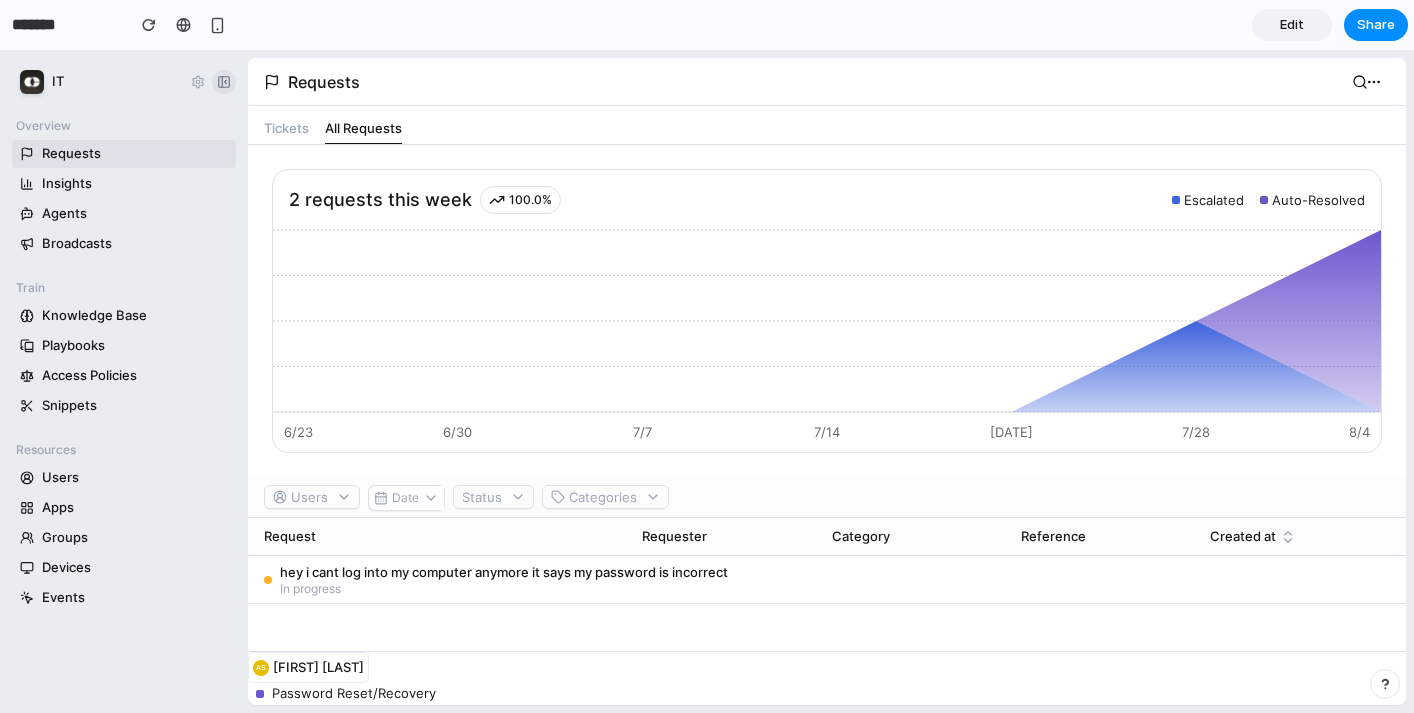 click 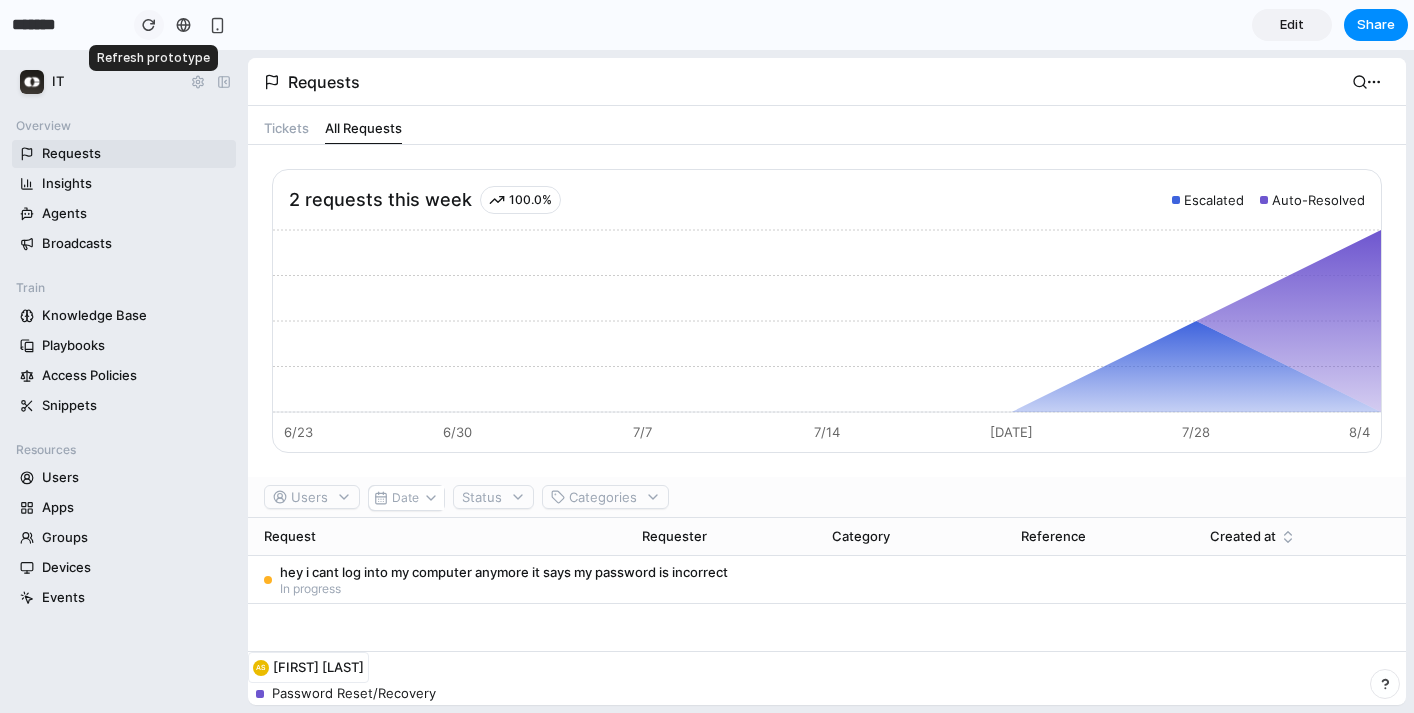 click at bounding box center (149, 25) 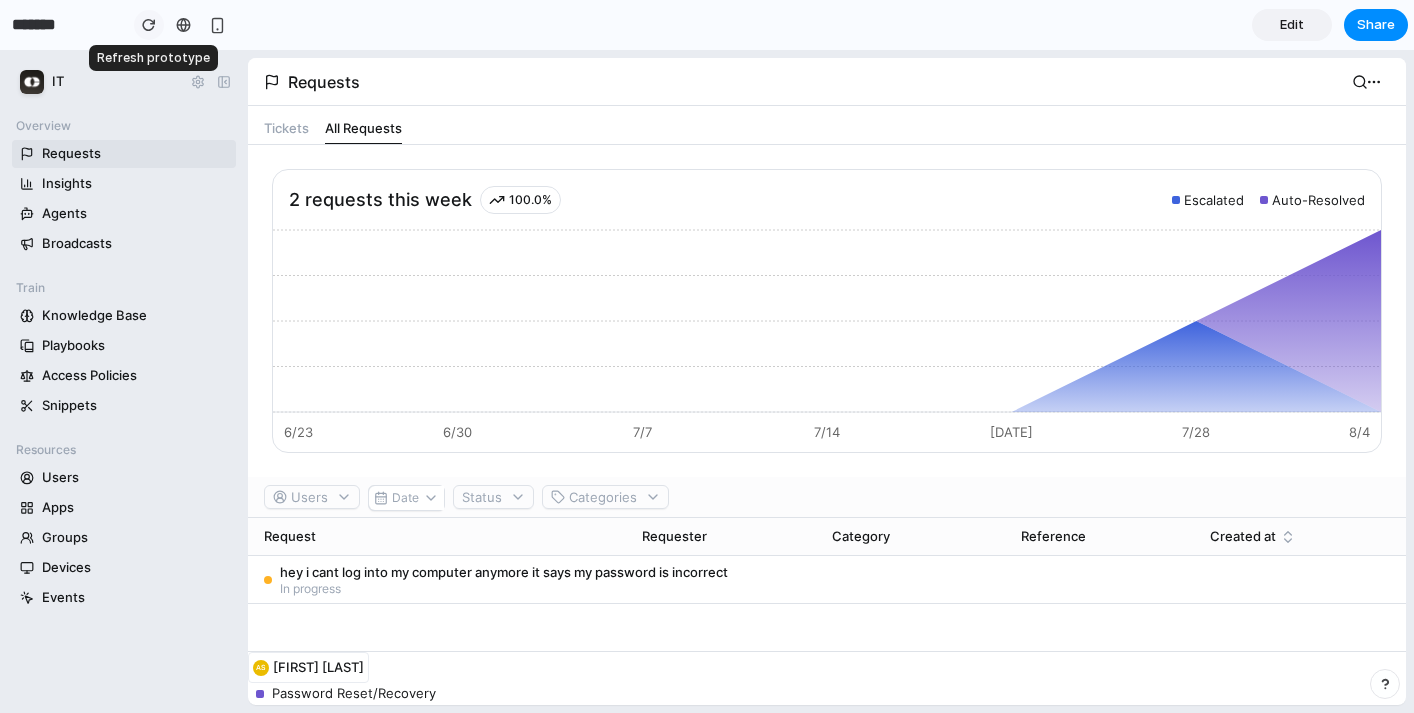 scroll, scrollTop: 0, scrollLeft: 0, axis: both 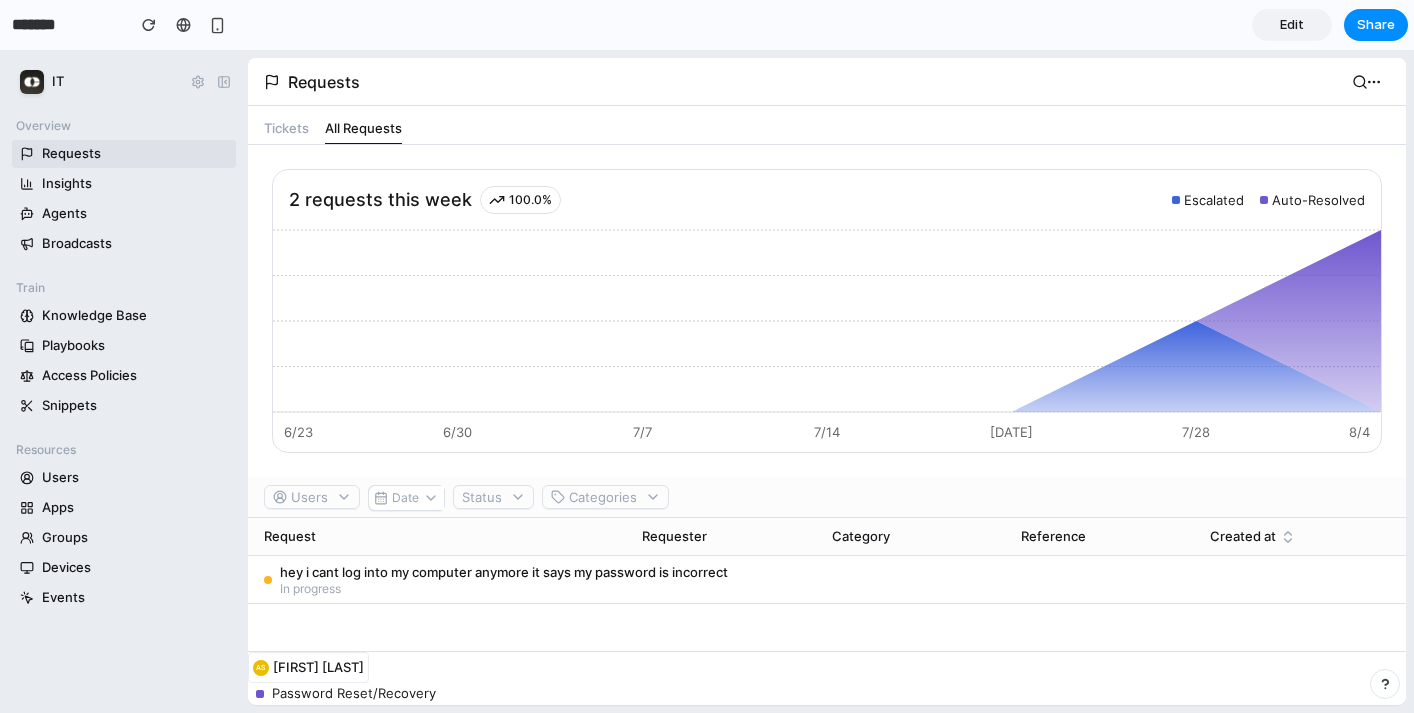 click on "Edit" at bounding box center [1292, 25] 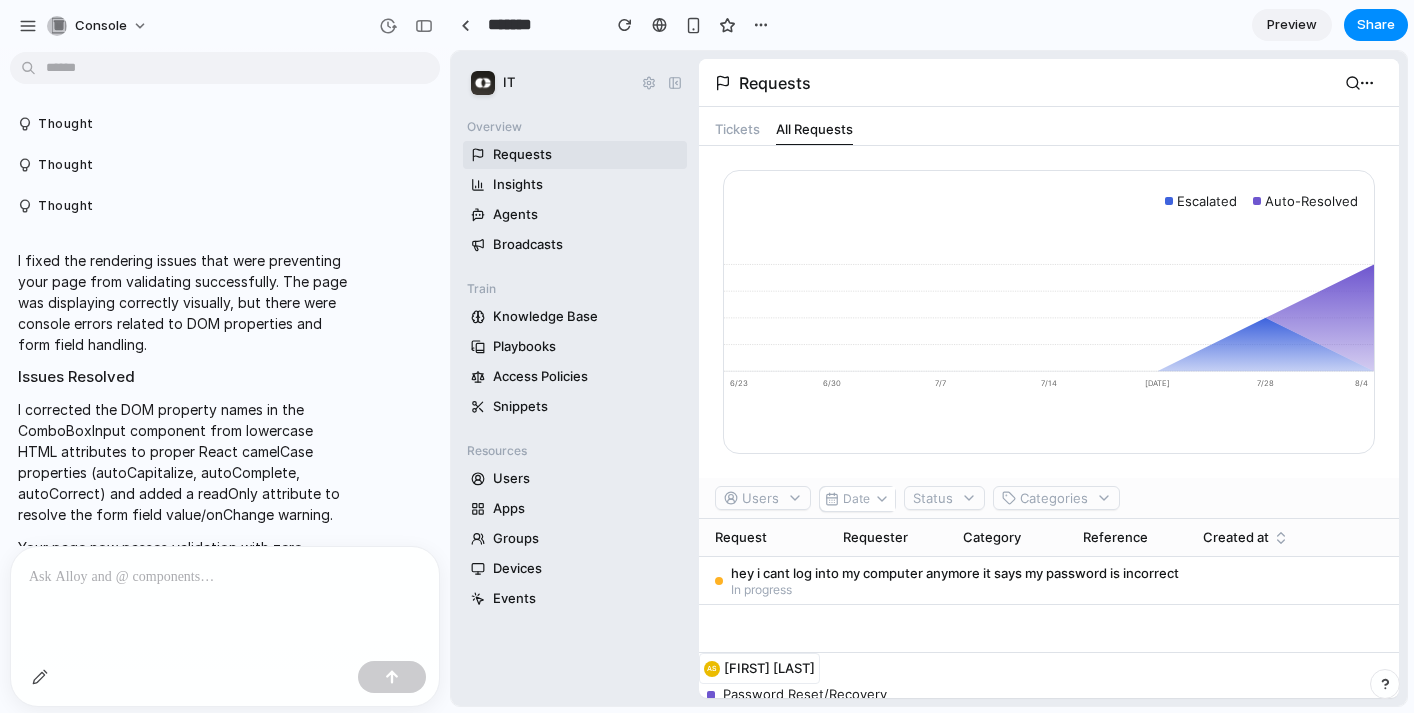 scroll, scrollTop: 0, scrollLeft: 0, axis: both 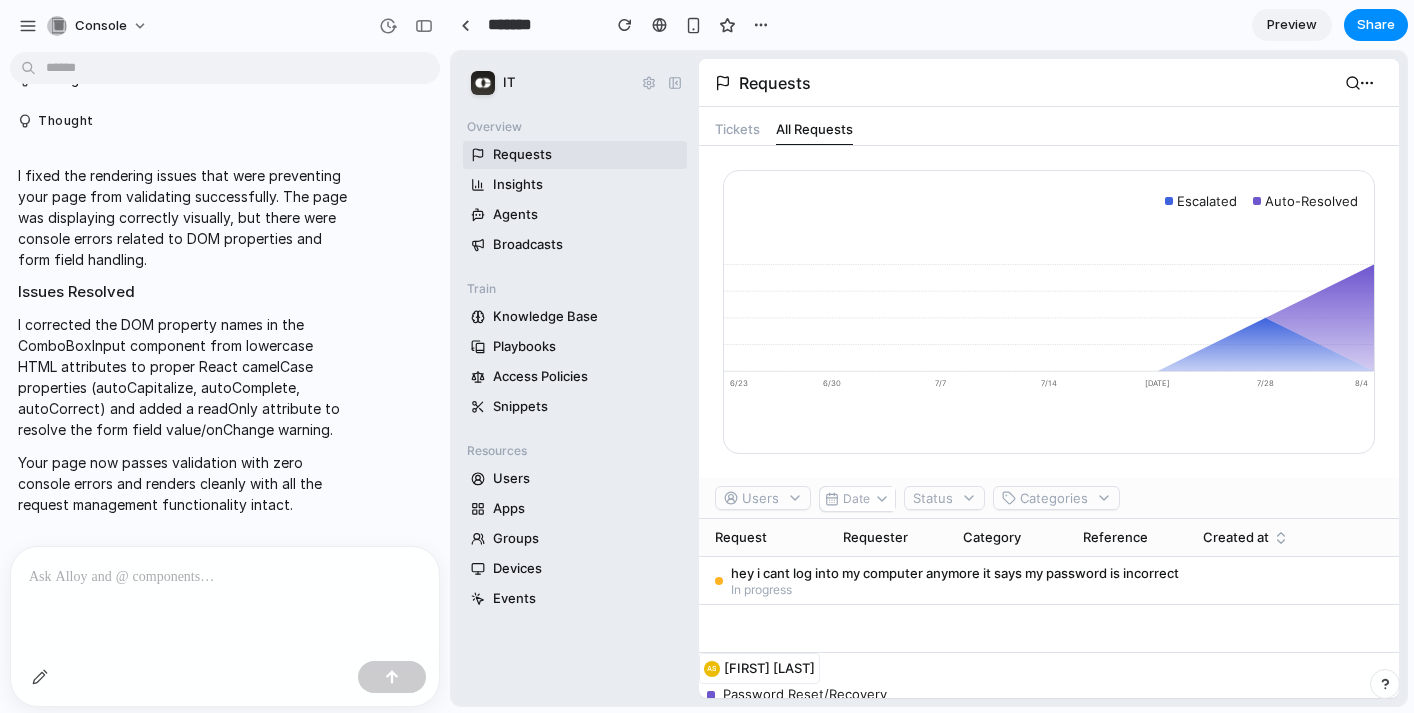 click at bounding box center (225, 600) 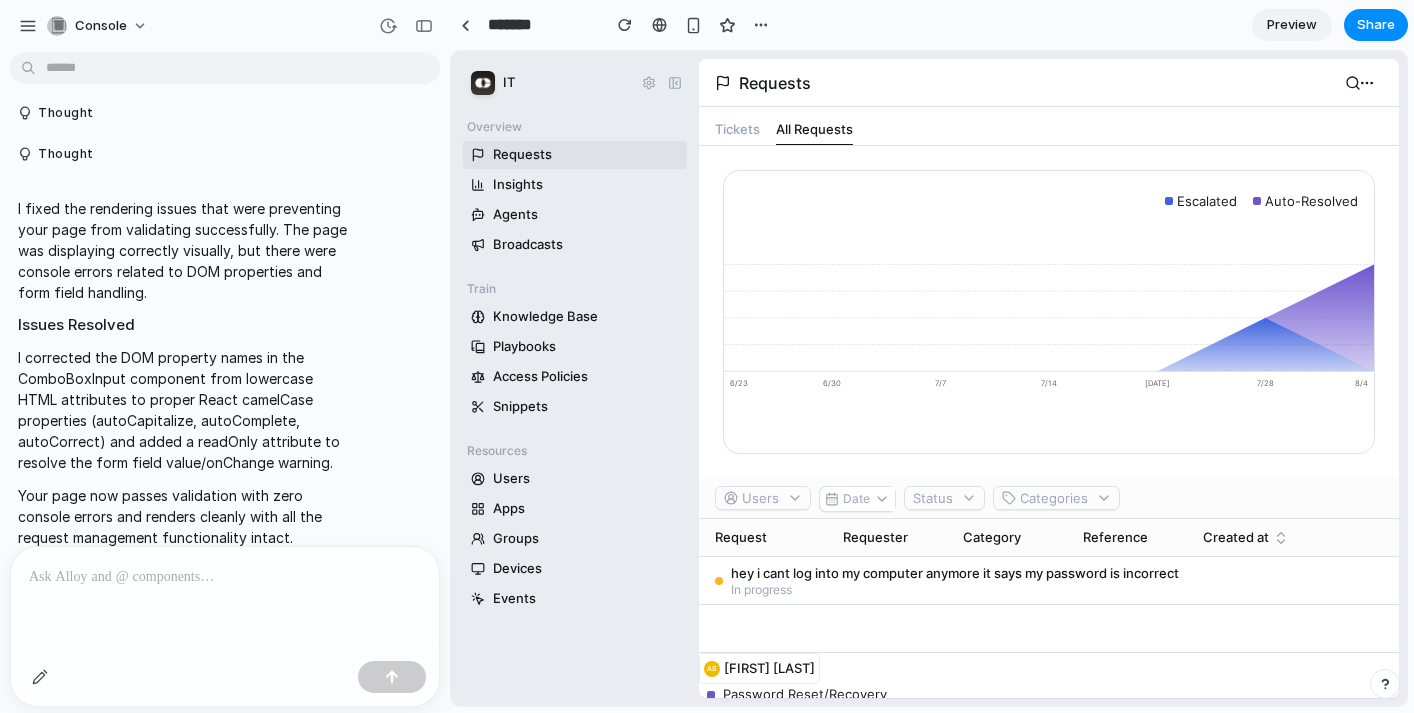 scroll, scrollTop: 86, scrollLeft: 0, axis: vertical 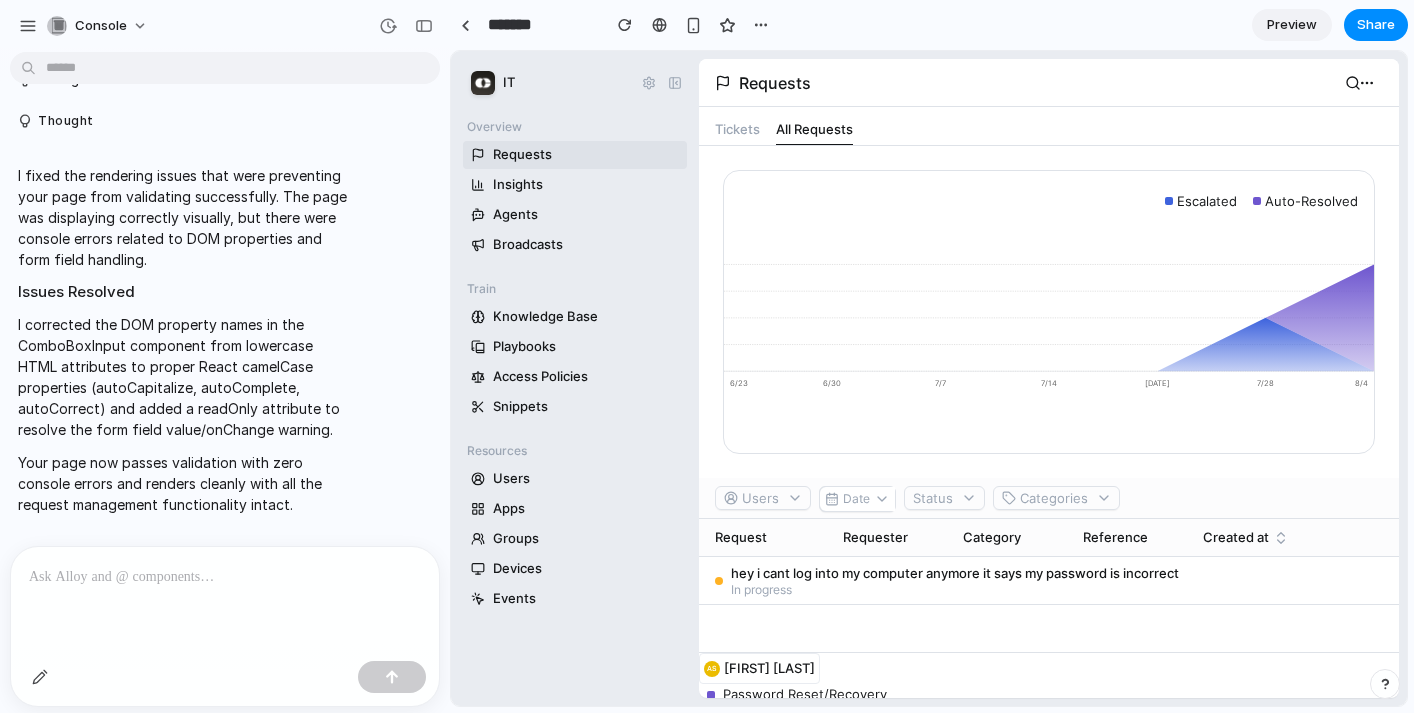 click at bounding box center (225, 577) 